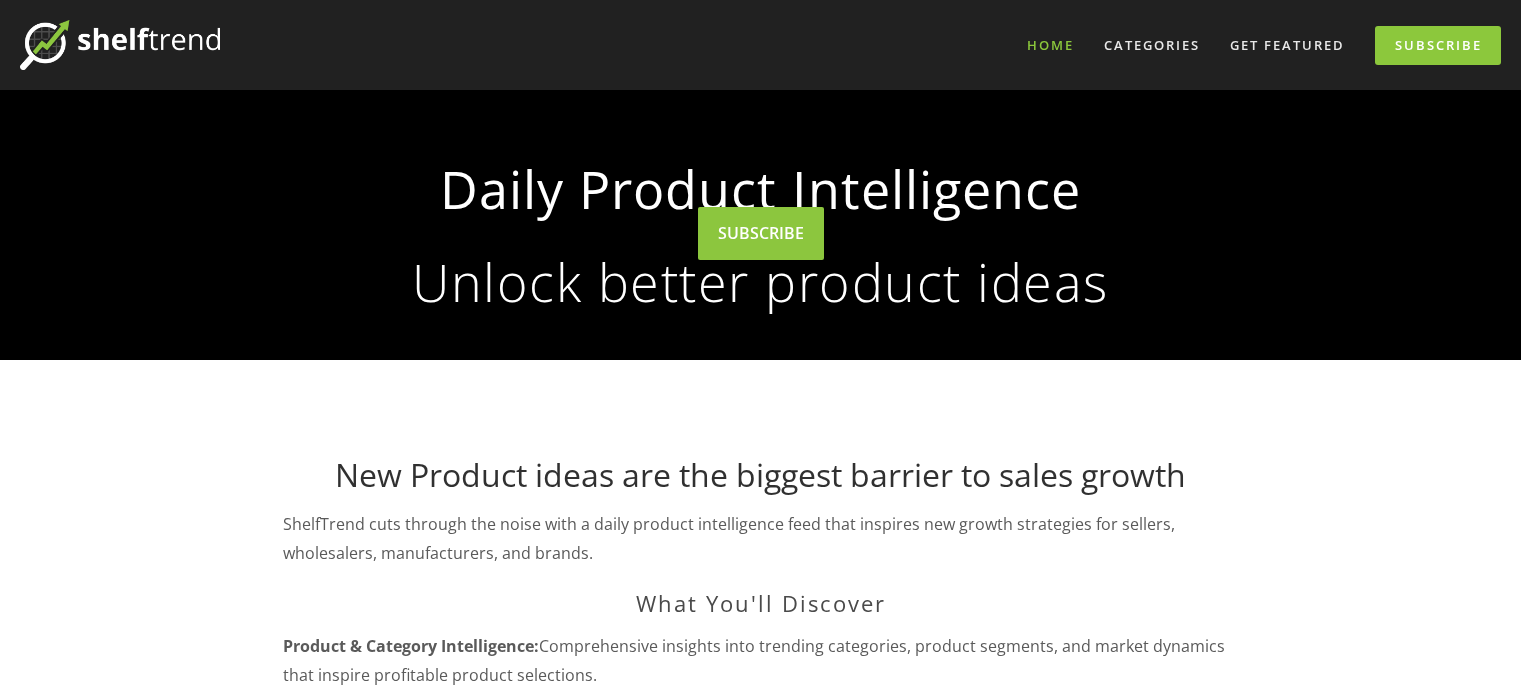scroll, scrollTop: 0, scrollLeft: 0, axis: both 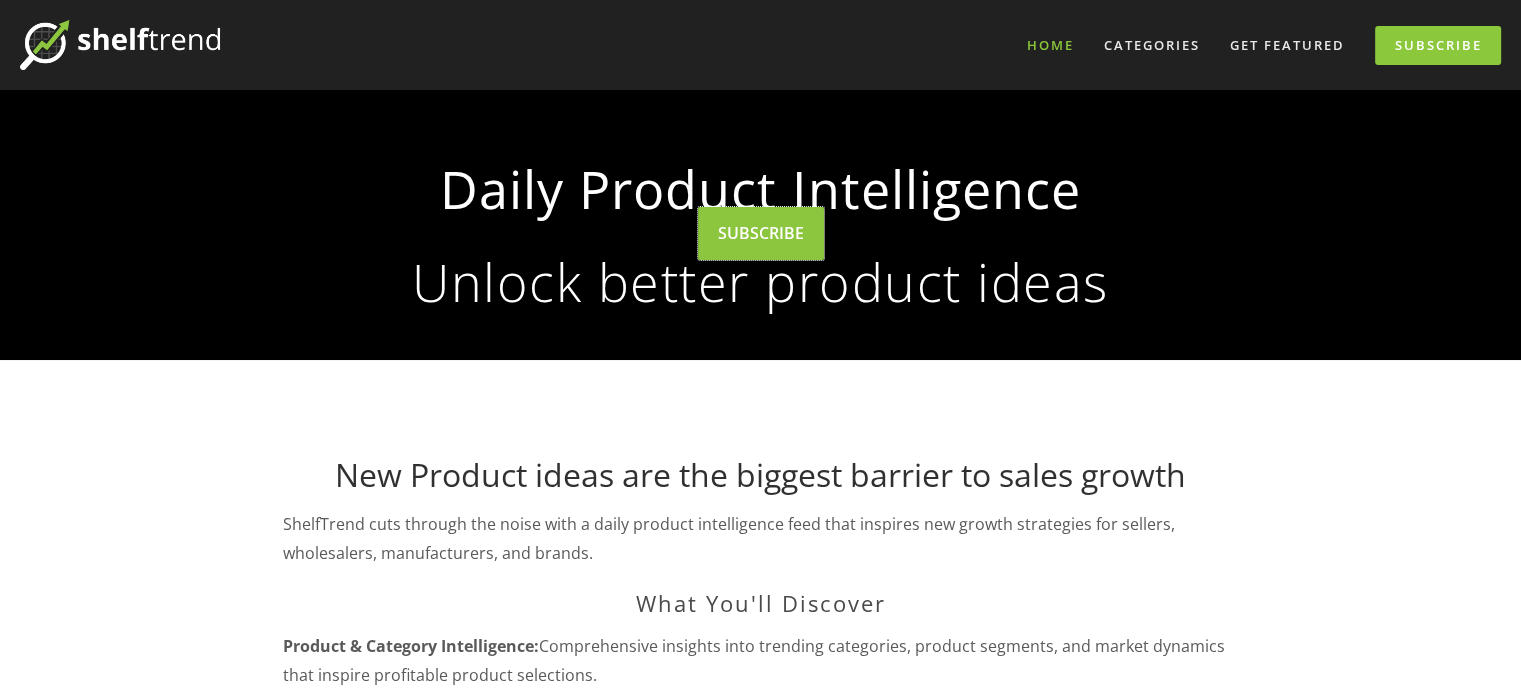 click on "SUBSCRIBE" at bounding box center [761, 233] 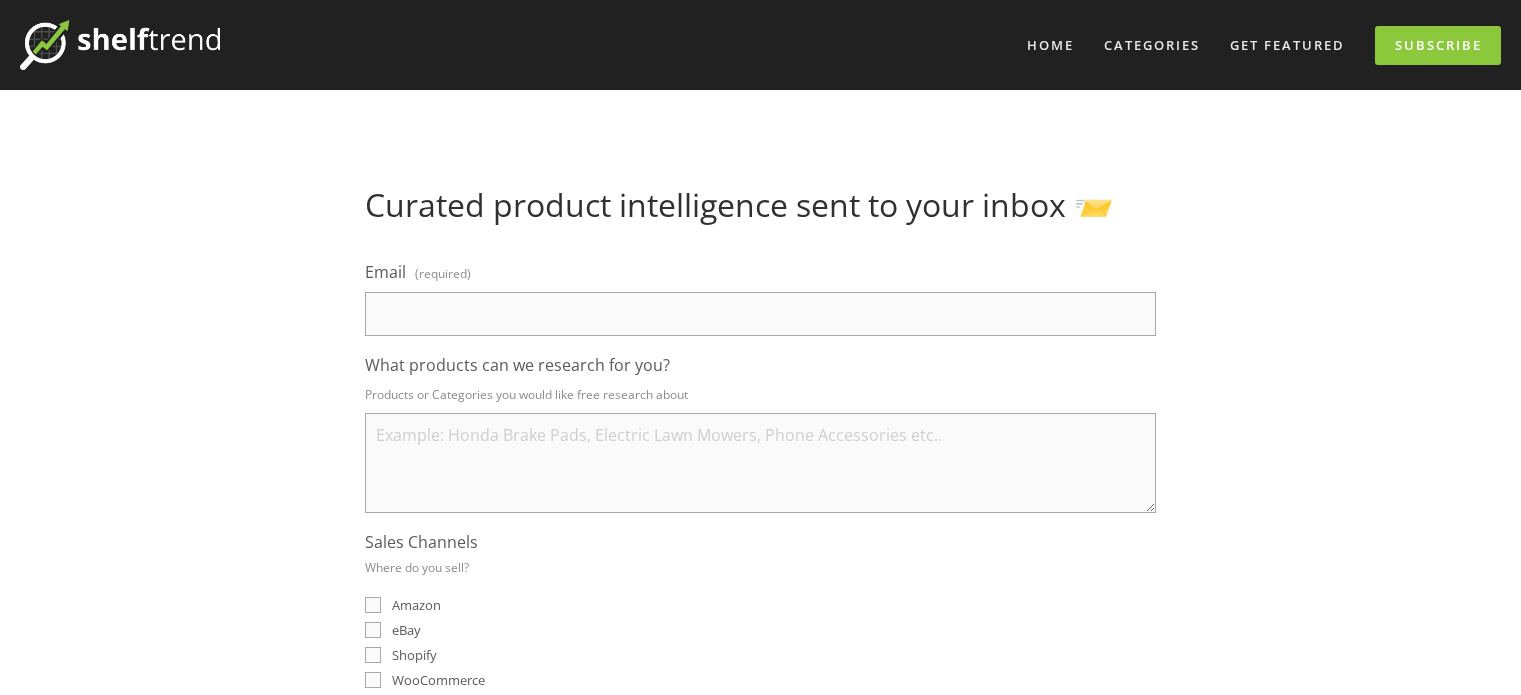 scroll, scrollTop: 0, scrollLeft: 0, axis: both 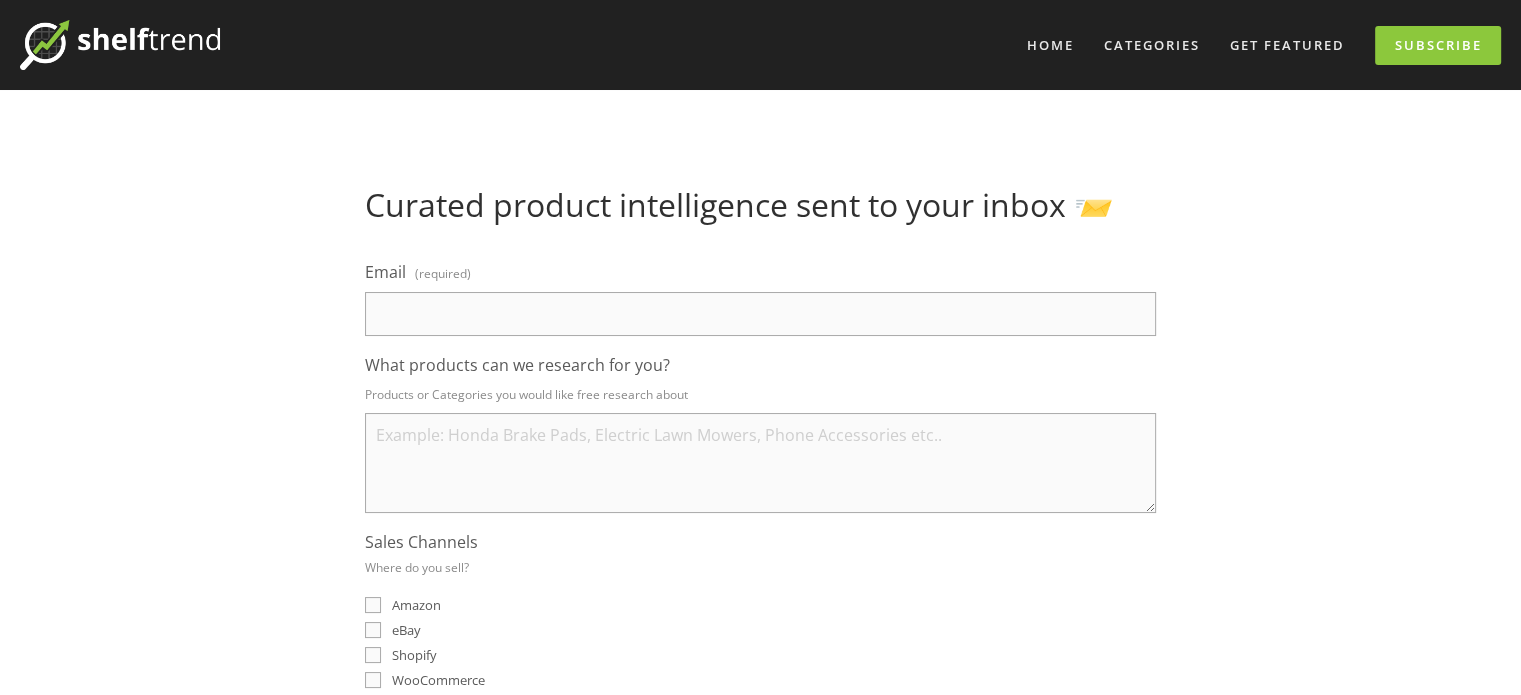 click on "Email (required)" at bounding box center [760, 314] 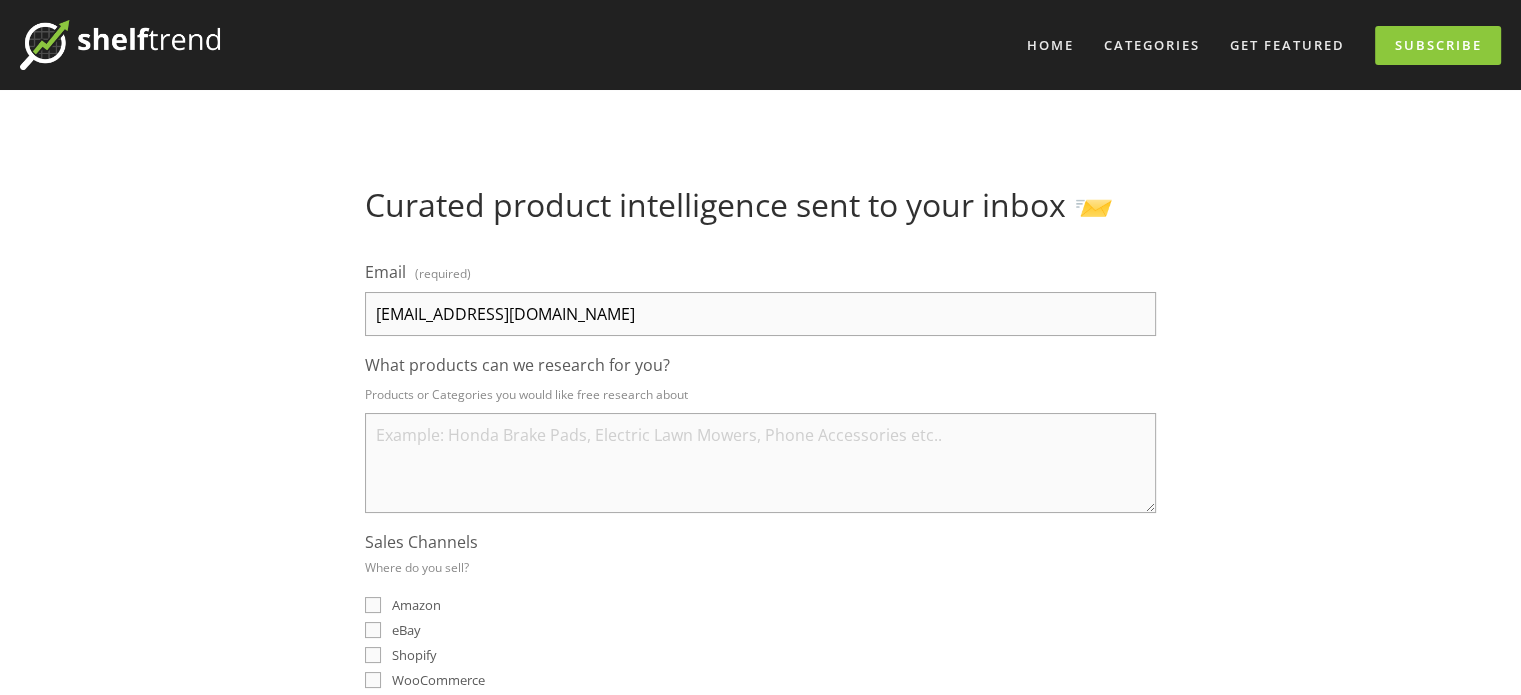 type on "rrrolayiwola@gmail.com" 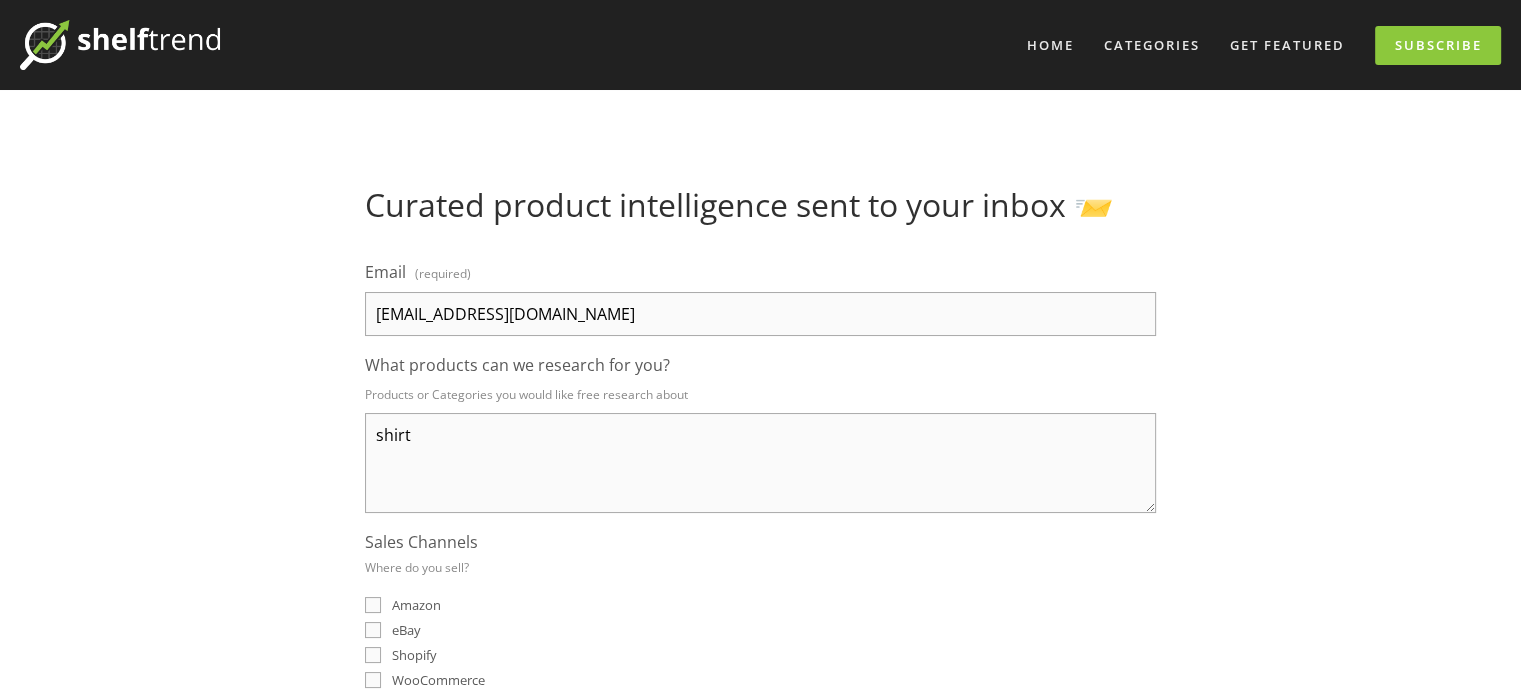 type on "shirt" 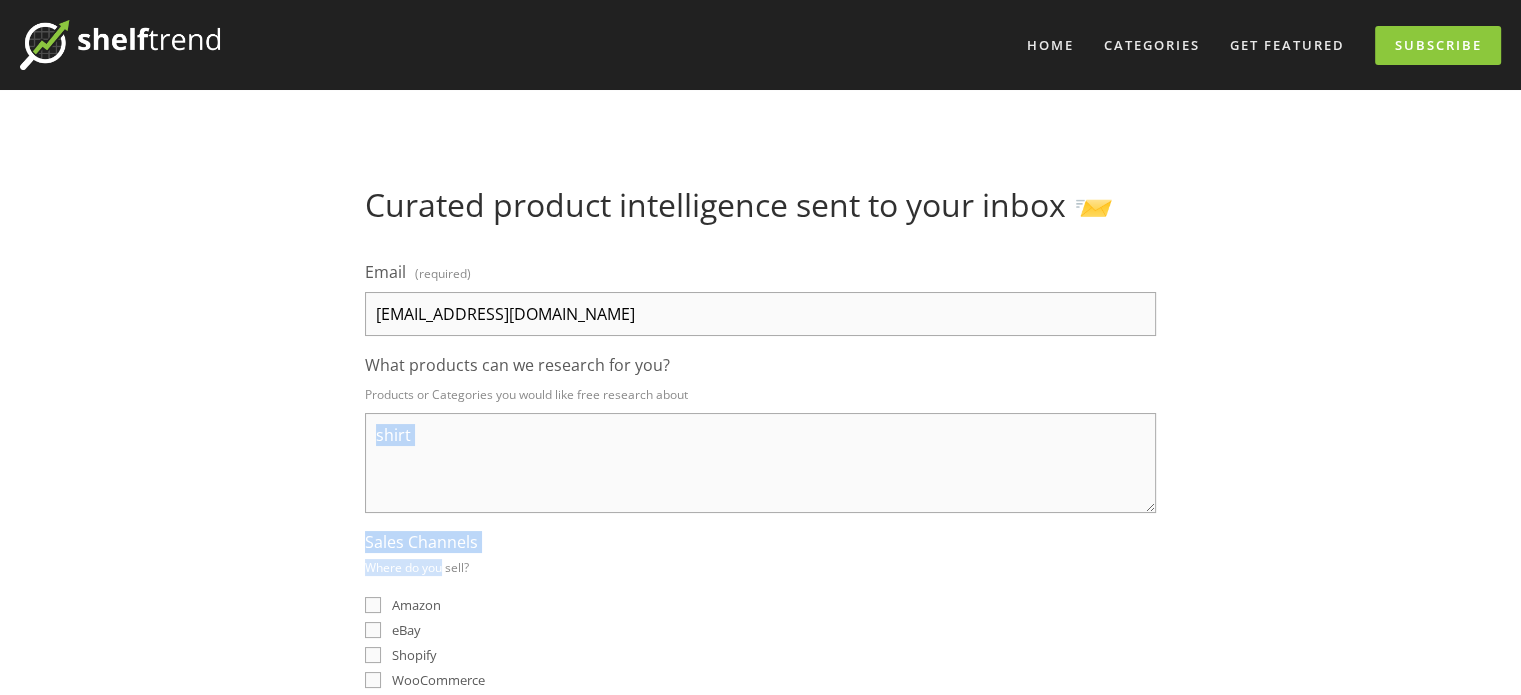 drag, startPoint x: 440, startPoint y: 575, endPoint x: 872, endPoint y: 435, distance: 454.11893 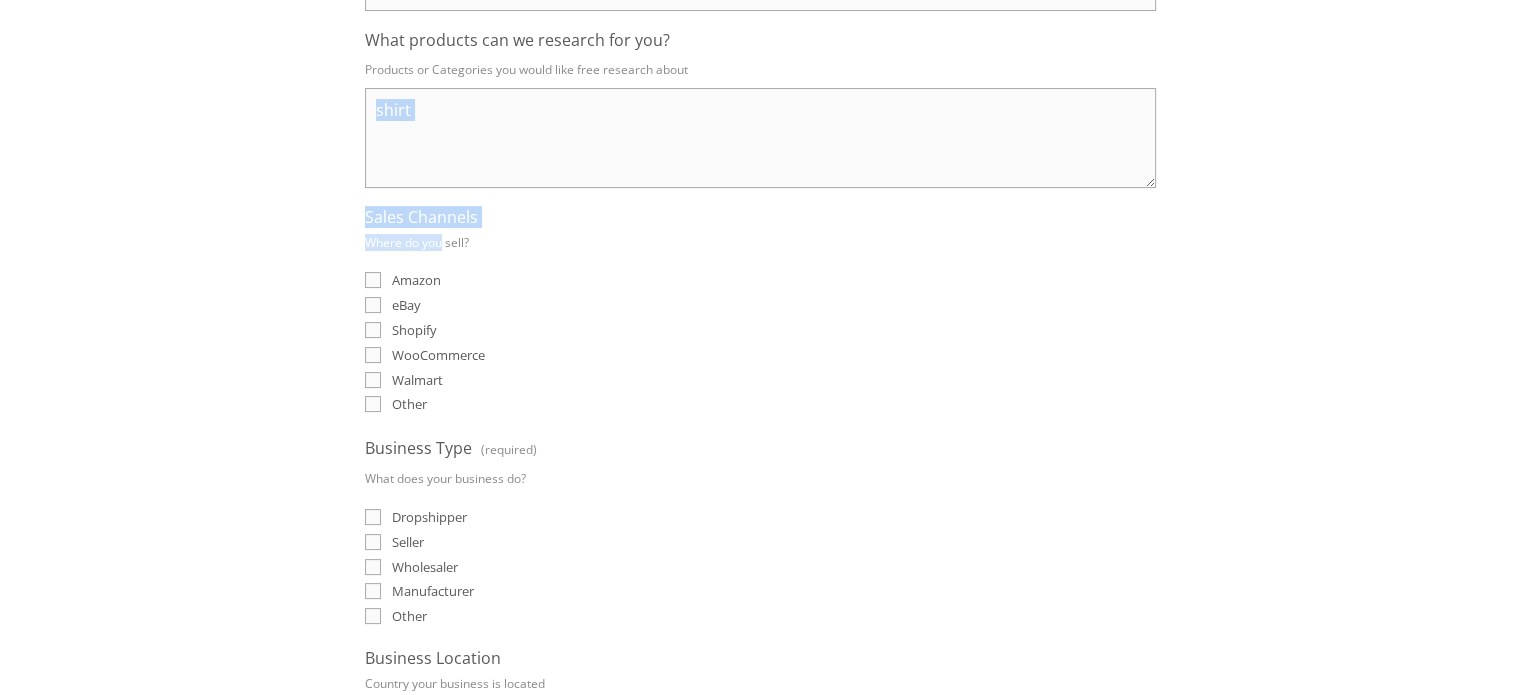 scroll, scrollTop: 329, scrollLeft: 0, axis: vertical 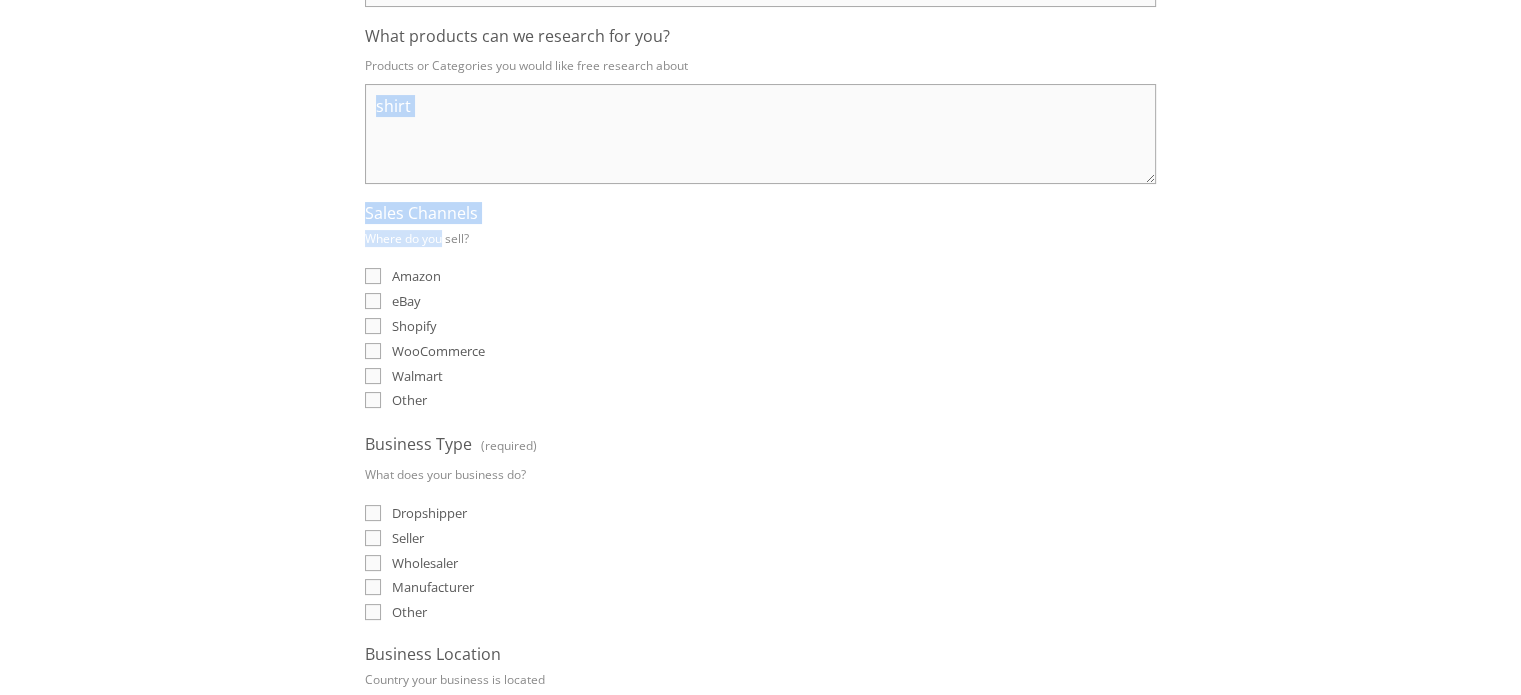 click on "eBay" at bounding box center [373, 301] 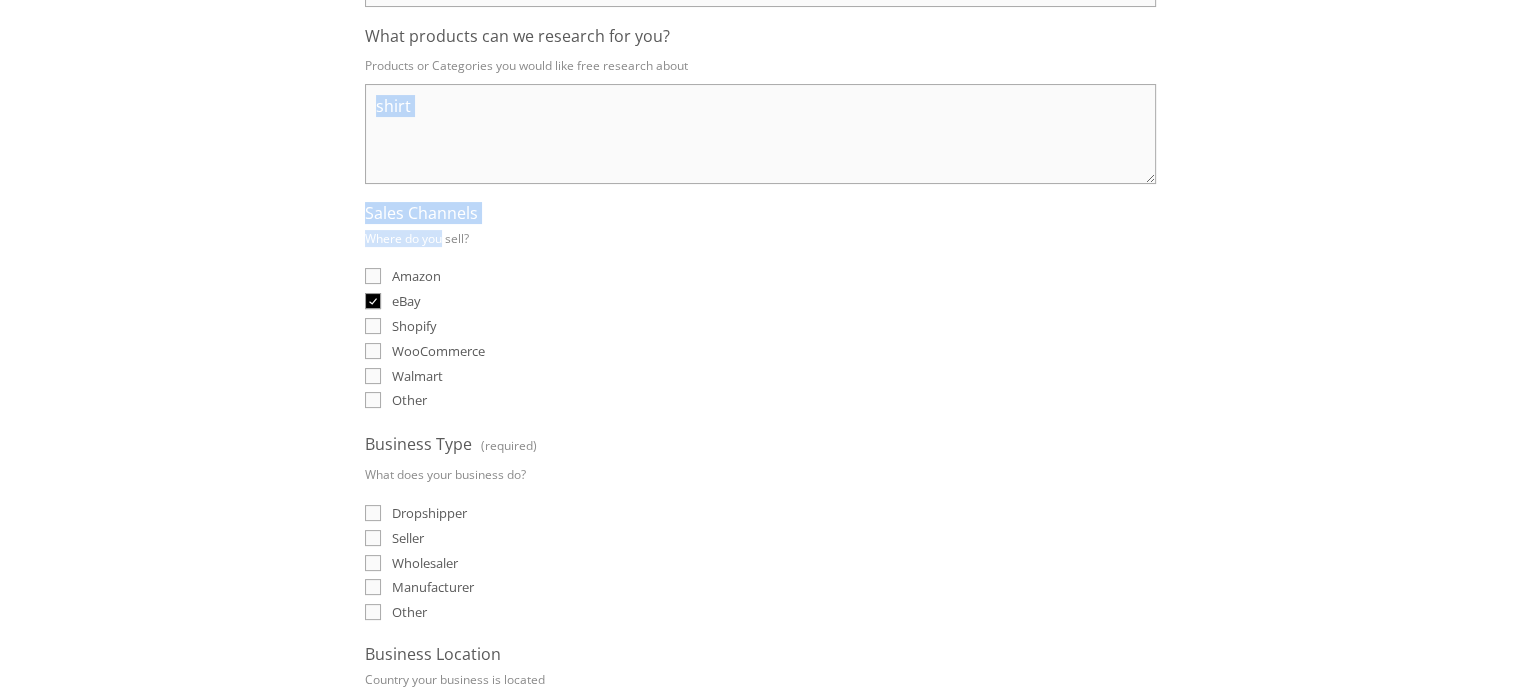 checkbox on "true" 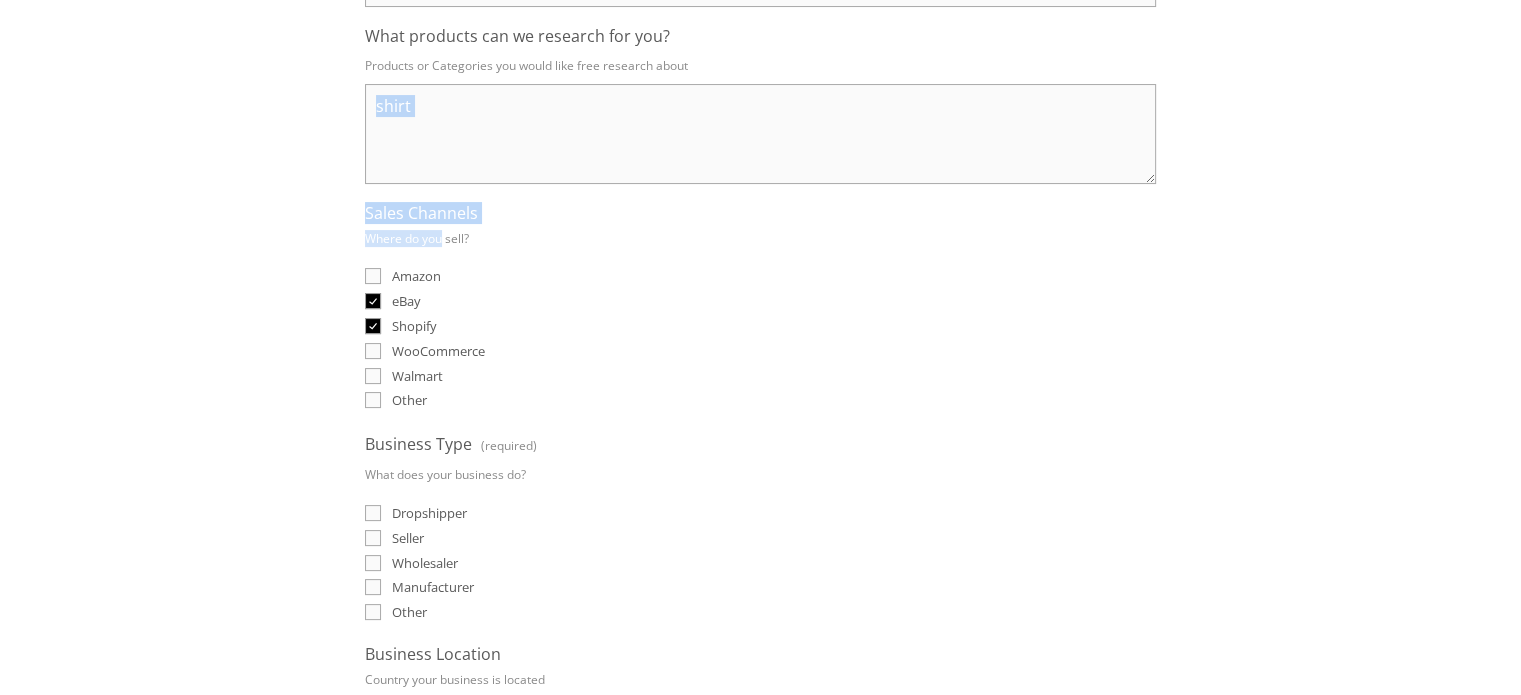 checkbox on "true" 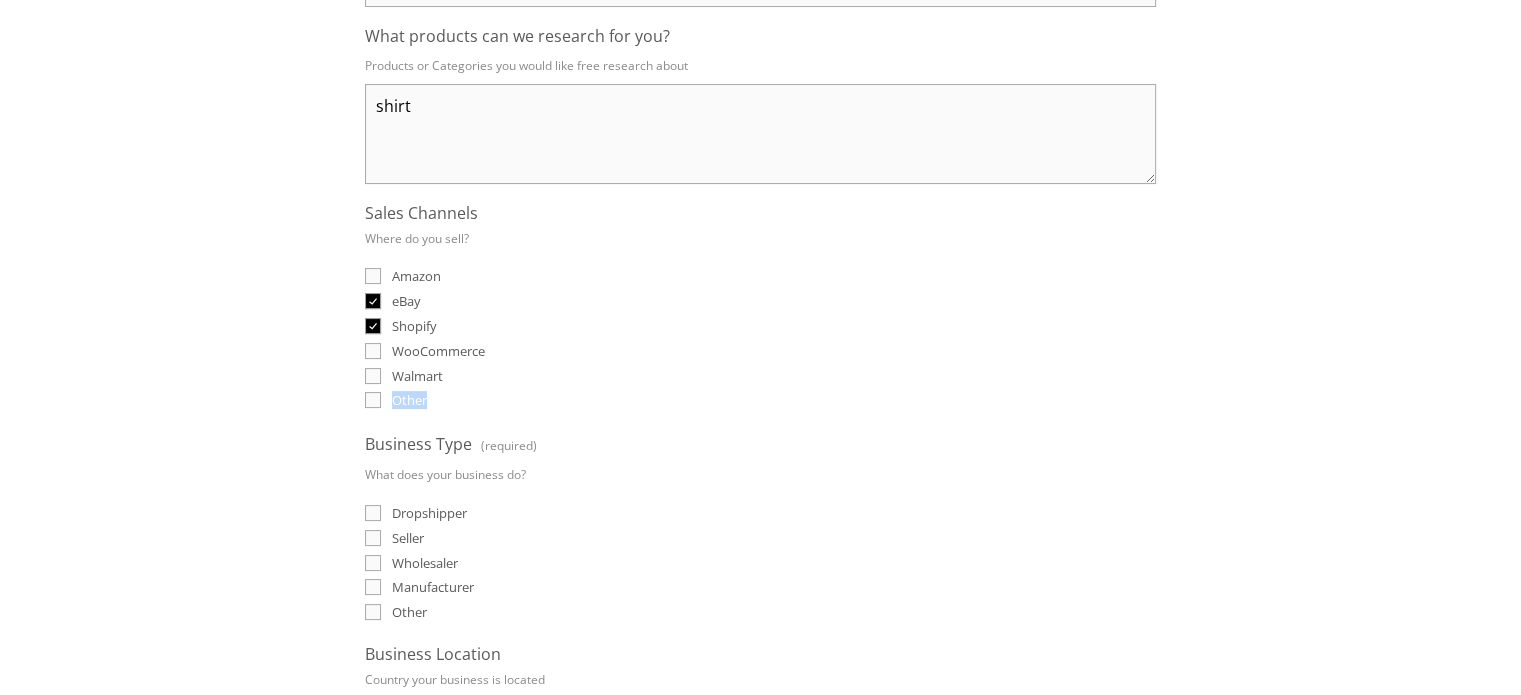 click on "Sales Channels Where do you sell? Amazon eBay Shopify WooCommerce Walmart Other" at bounding box center [760, 308] 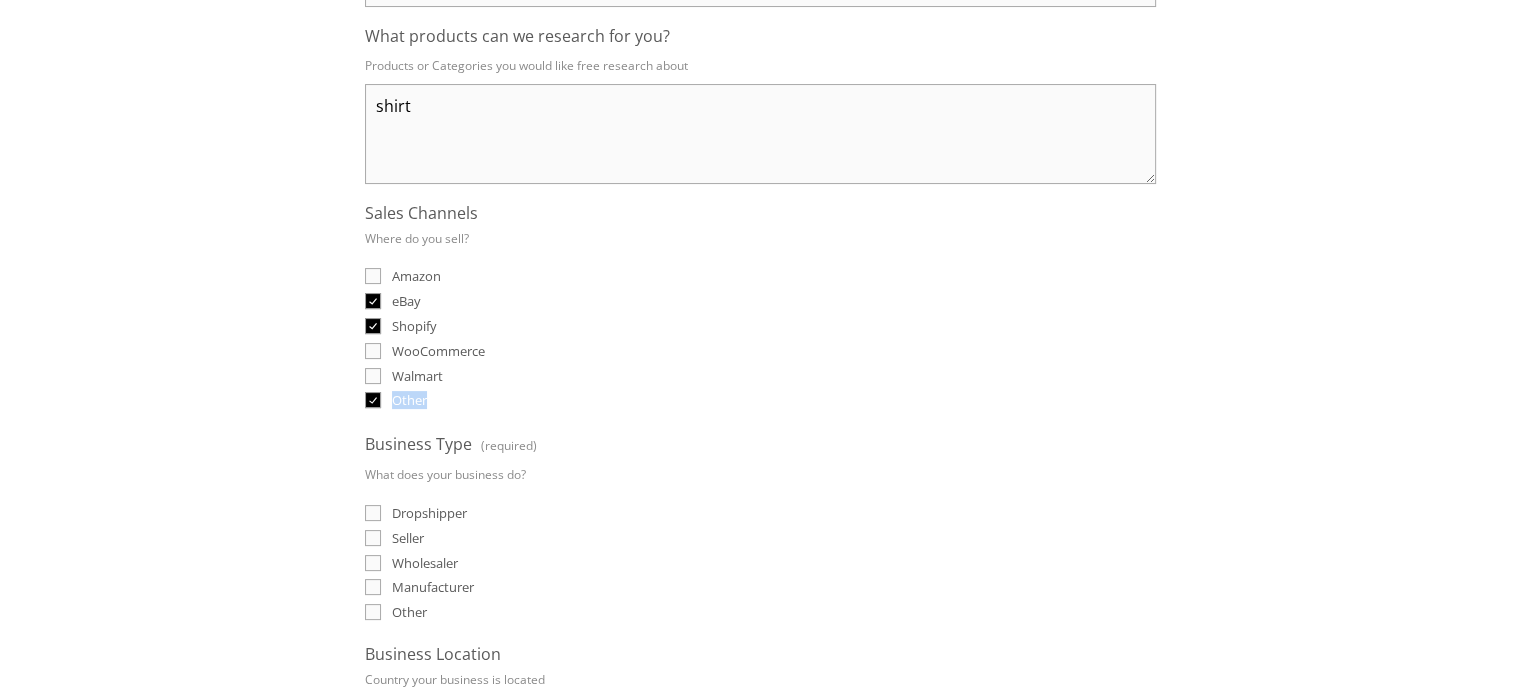 checkbox on "true" 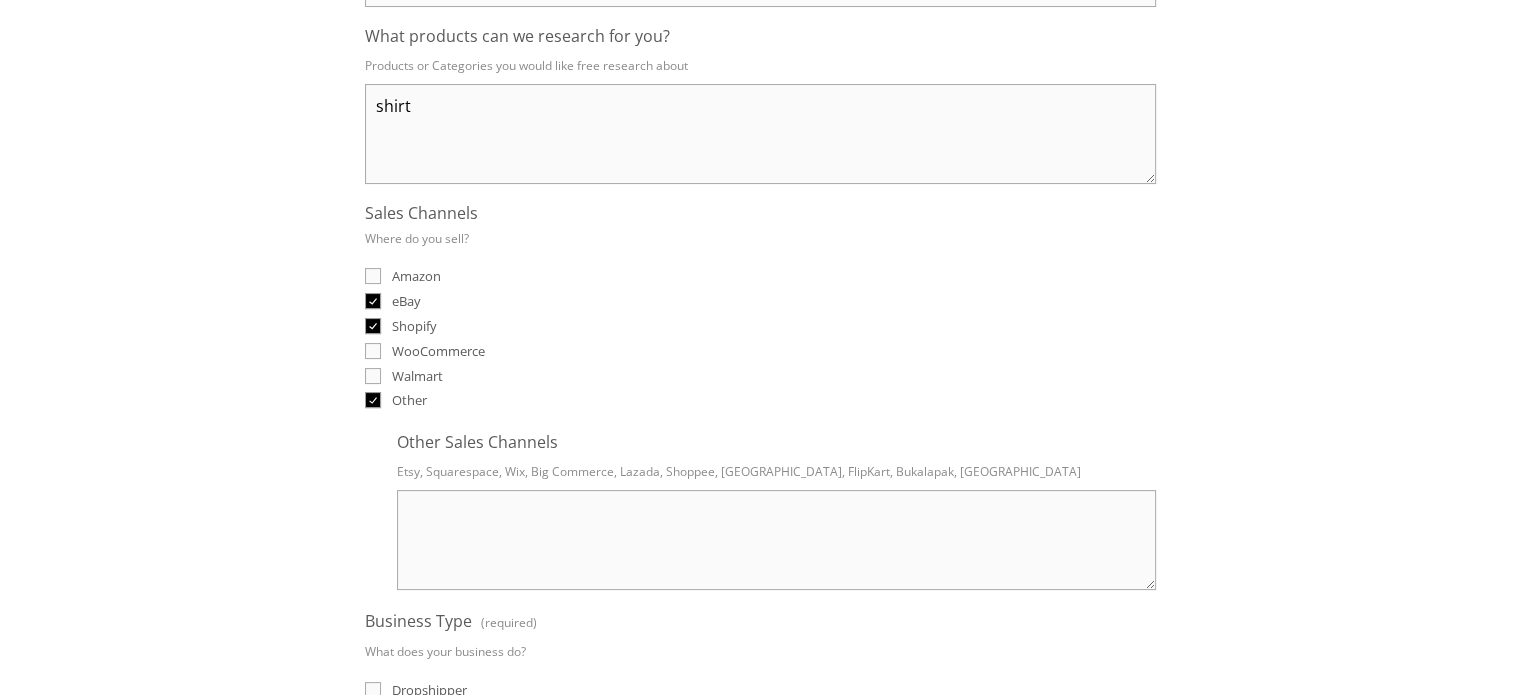 click on "Other Sales Channels" at bounding box center [776, 540] 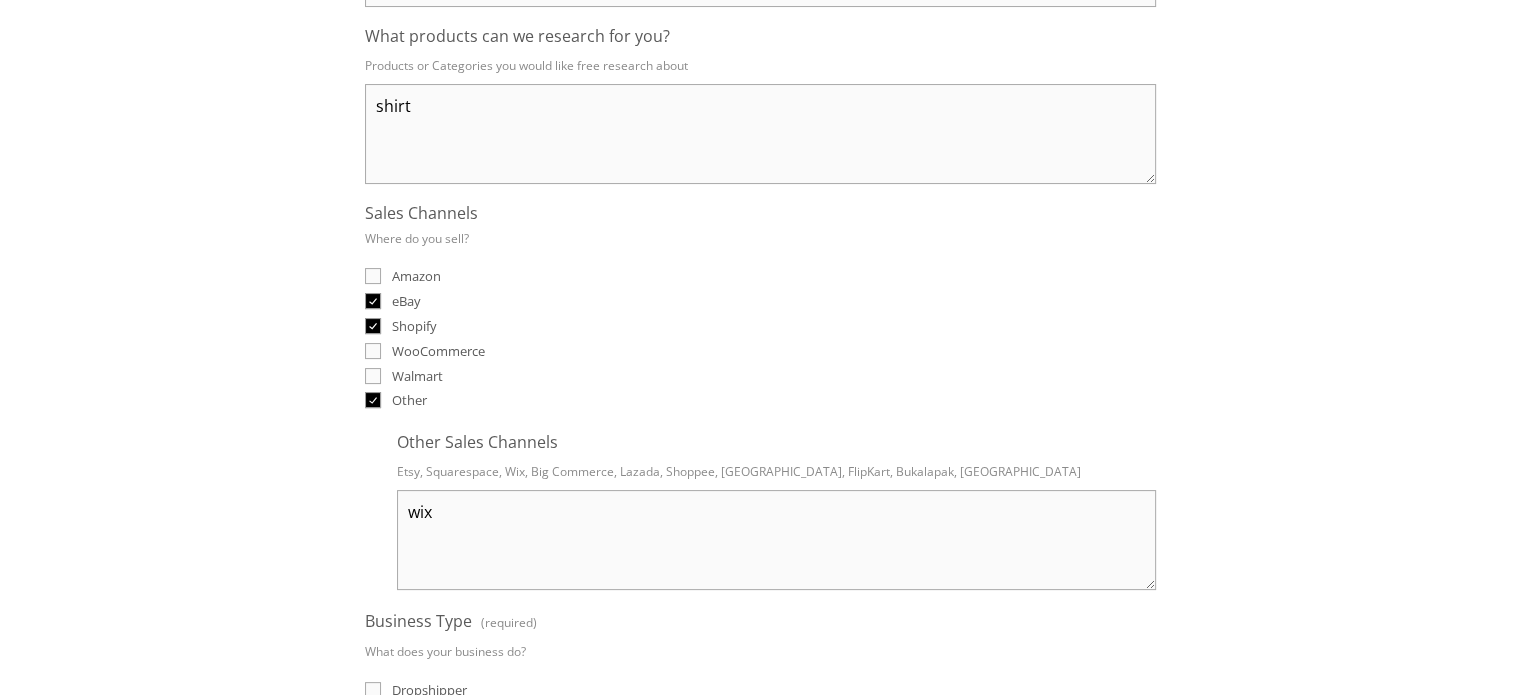 type on "wix" 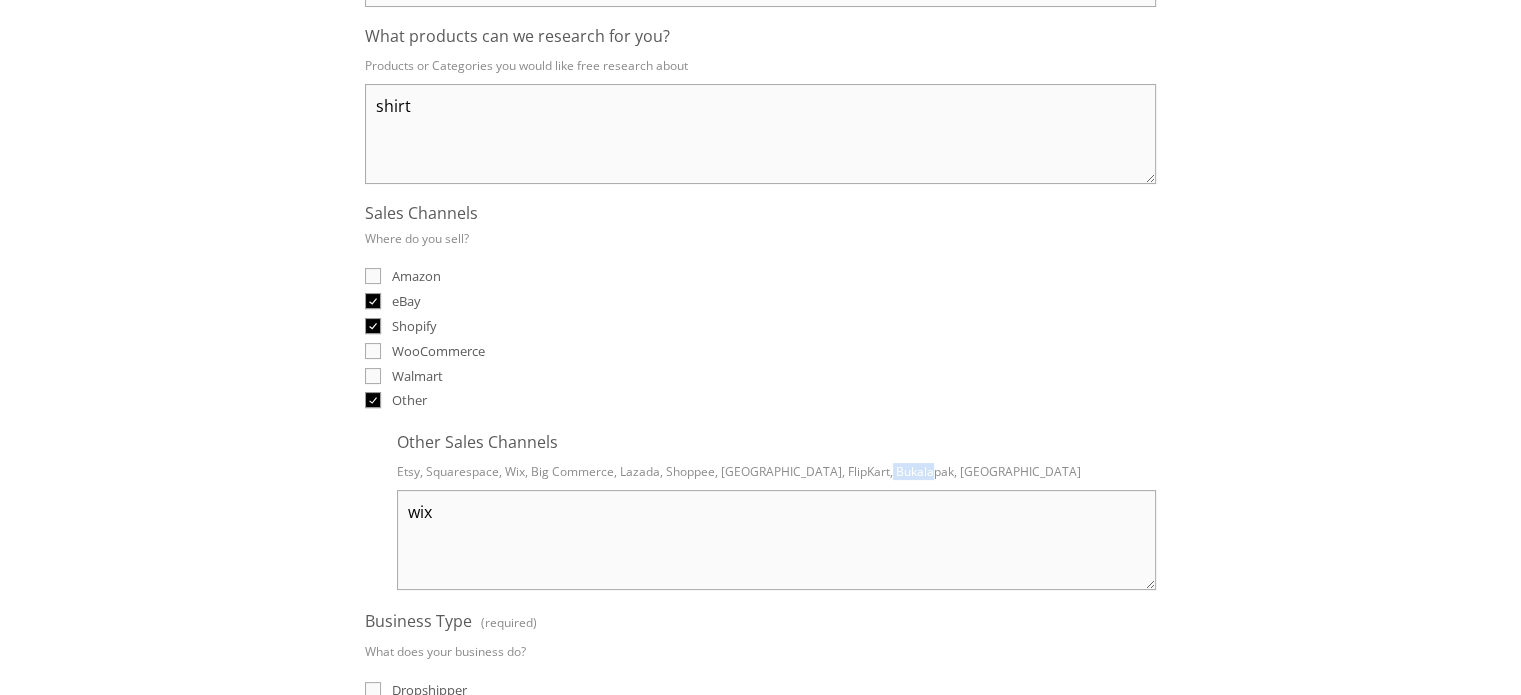 drag, startPoint x: 924, startPoint y: 463, endPoint x: 878, endPoint y: 457, distance: 46.389652 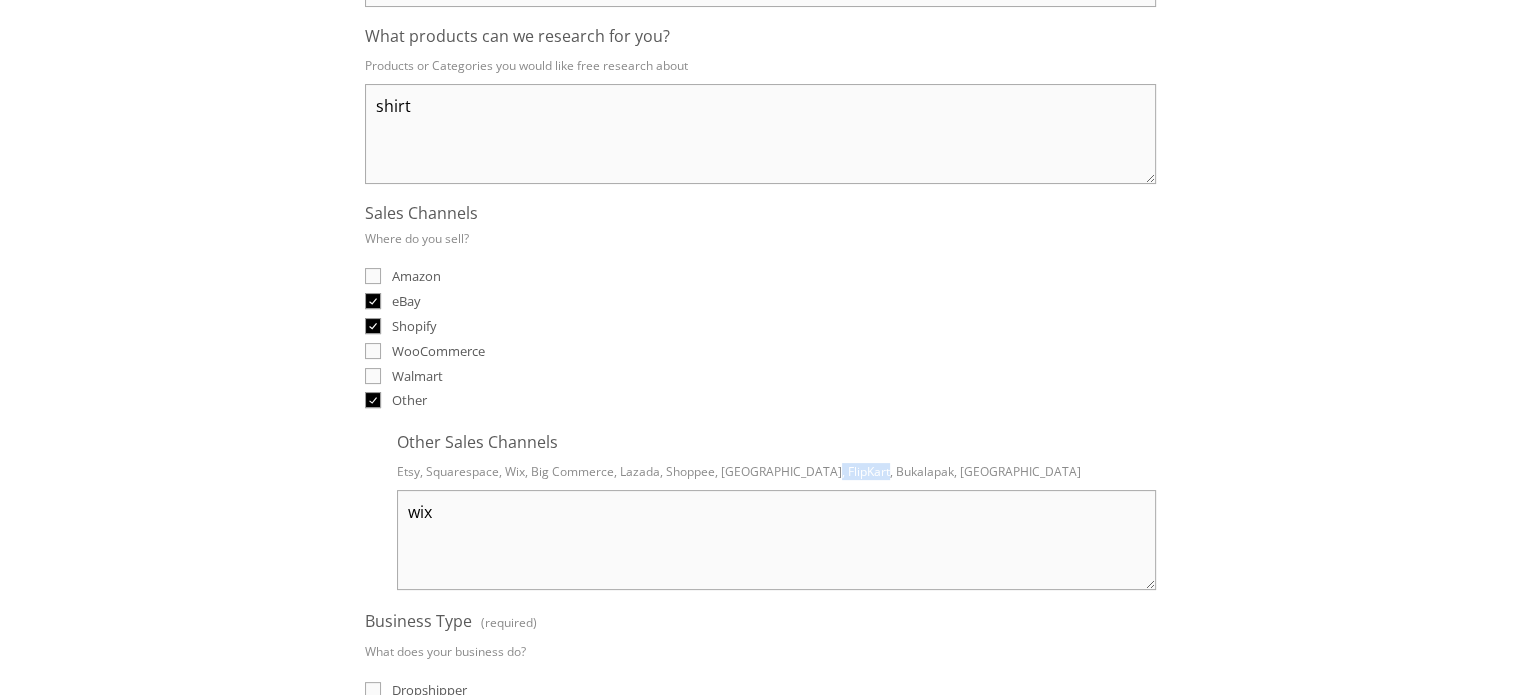 drag, startPoint x: 814, startPoint y: 457, endPoint x: 872, endPoint y: 451, distance: 58.30952 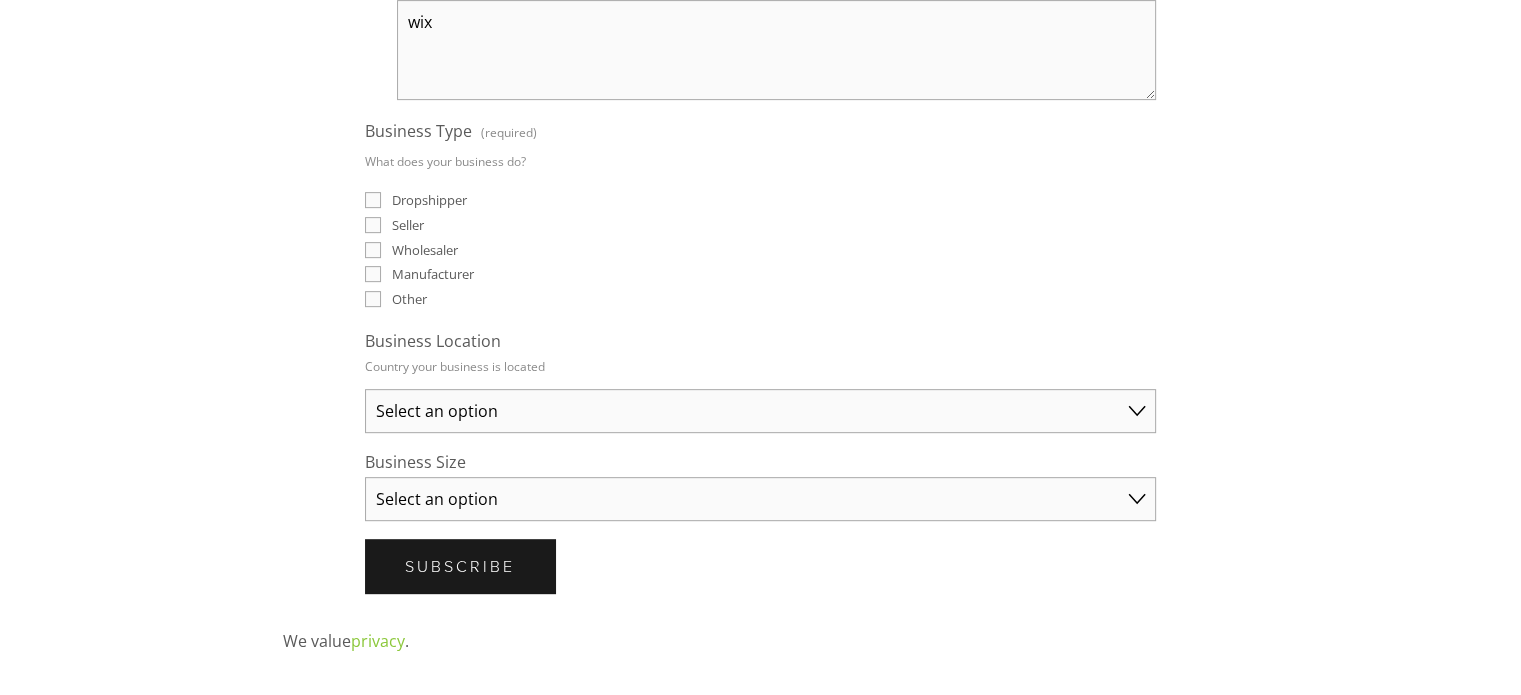 scroll, scrollTop: 829, scrollLeft: 0, axis: vertical 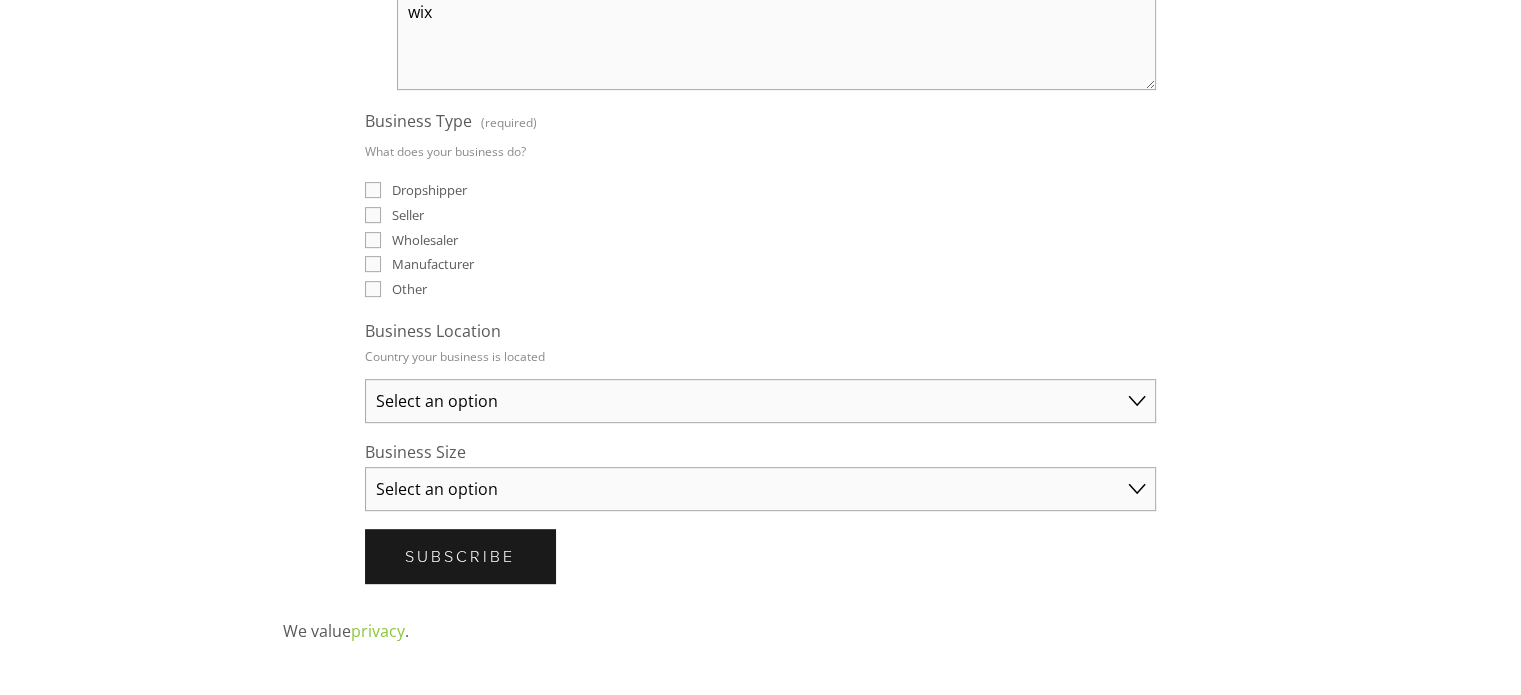 click on "Dropshipper" at bounding box center (373, 190) 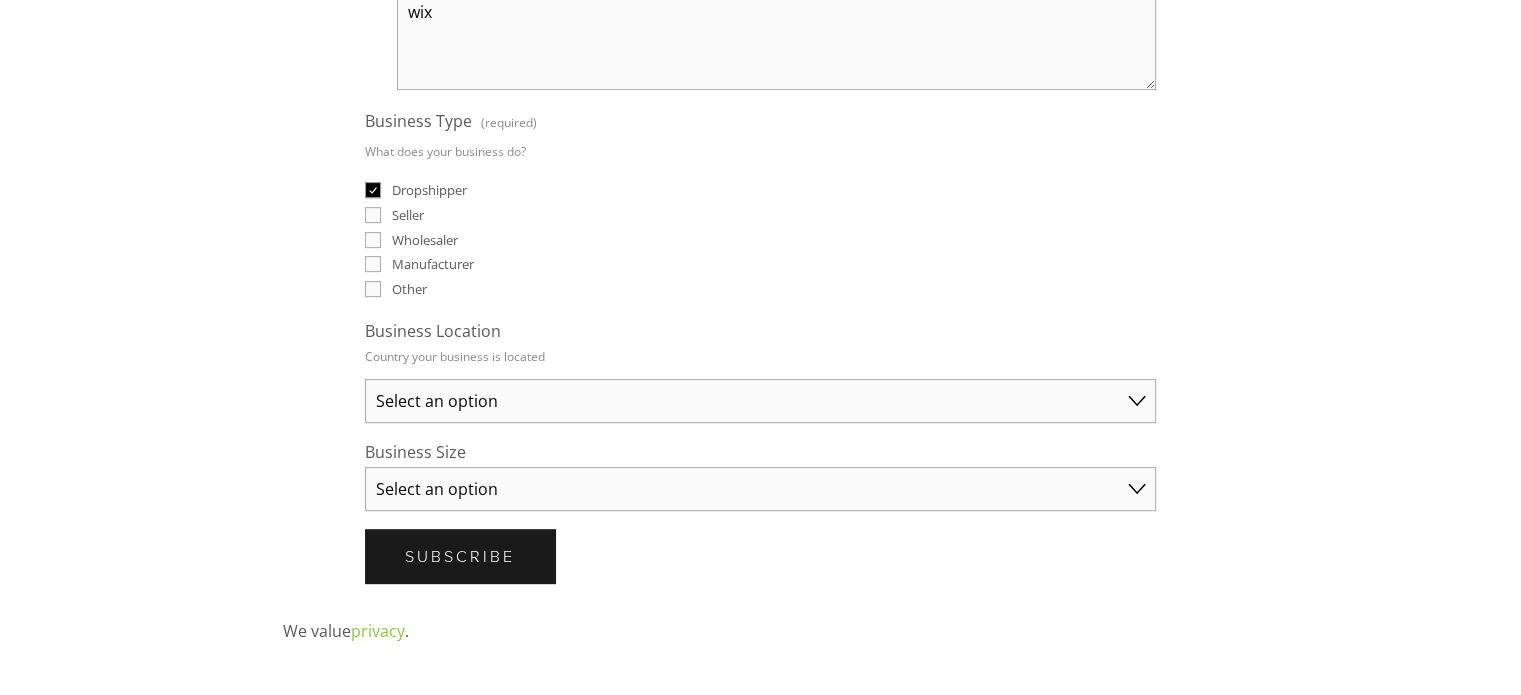 checkbox on "true" 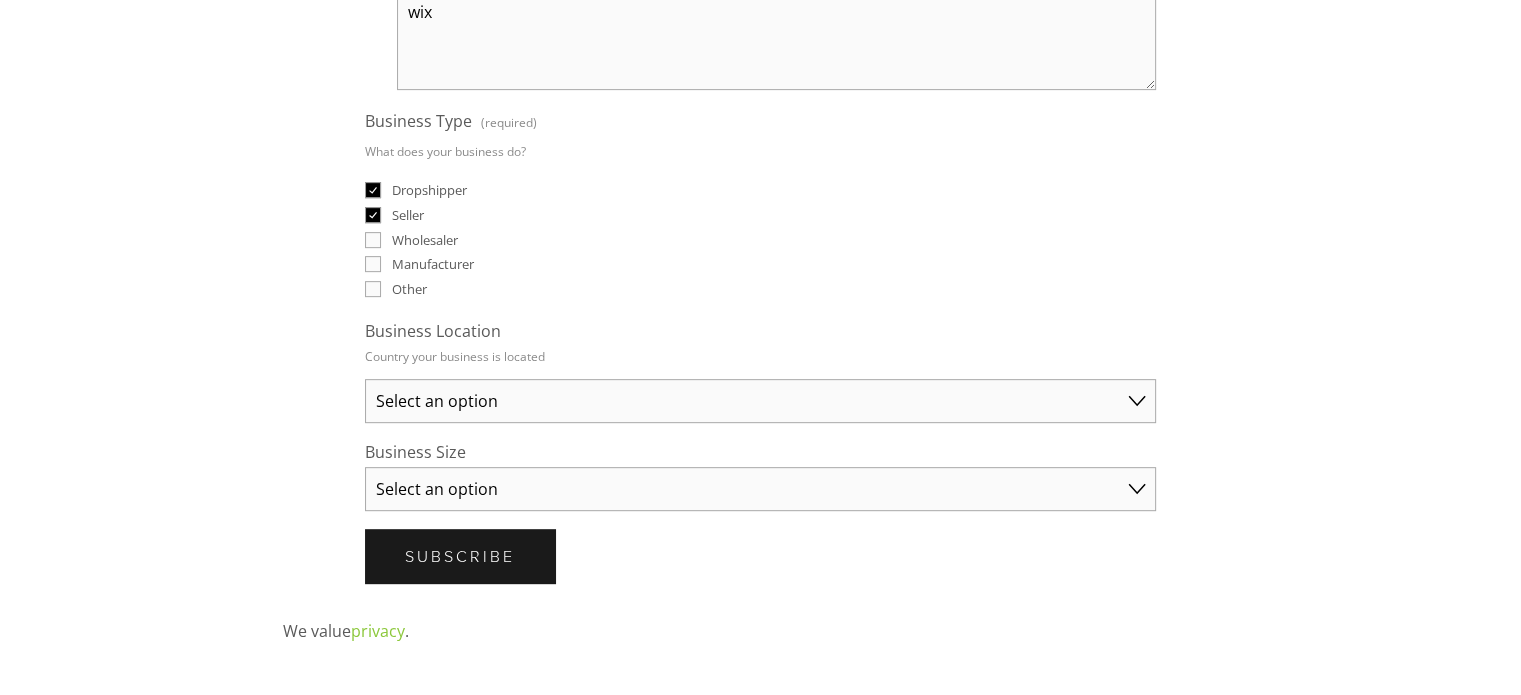 checkbox on "true" 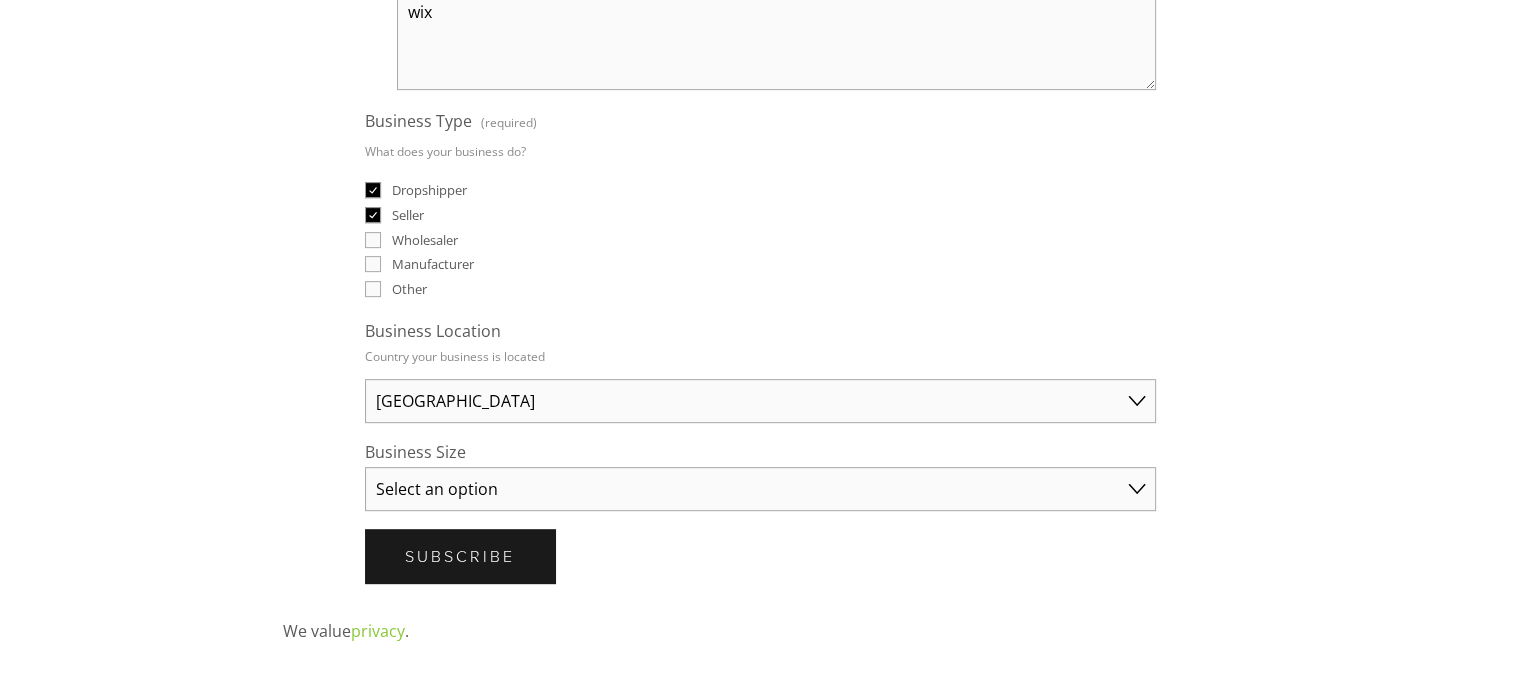 click on "Australia United States United Kingdom China Japan Germany Canada Other" at bounding box center [760, 401] 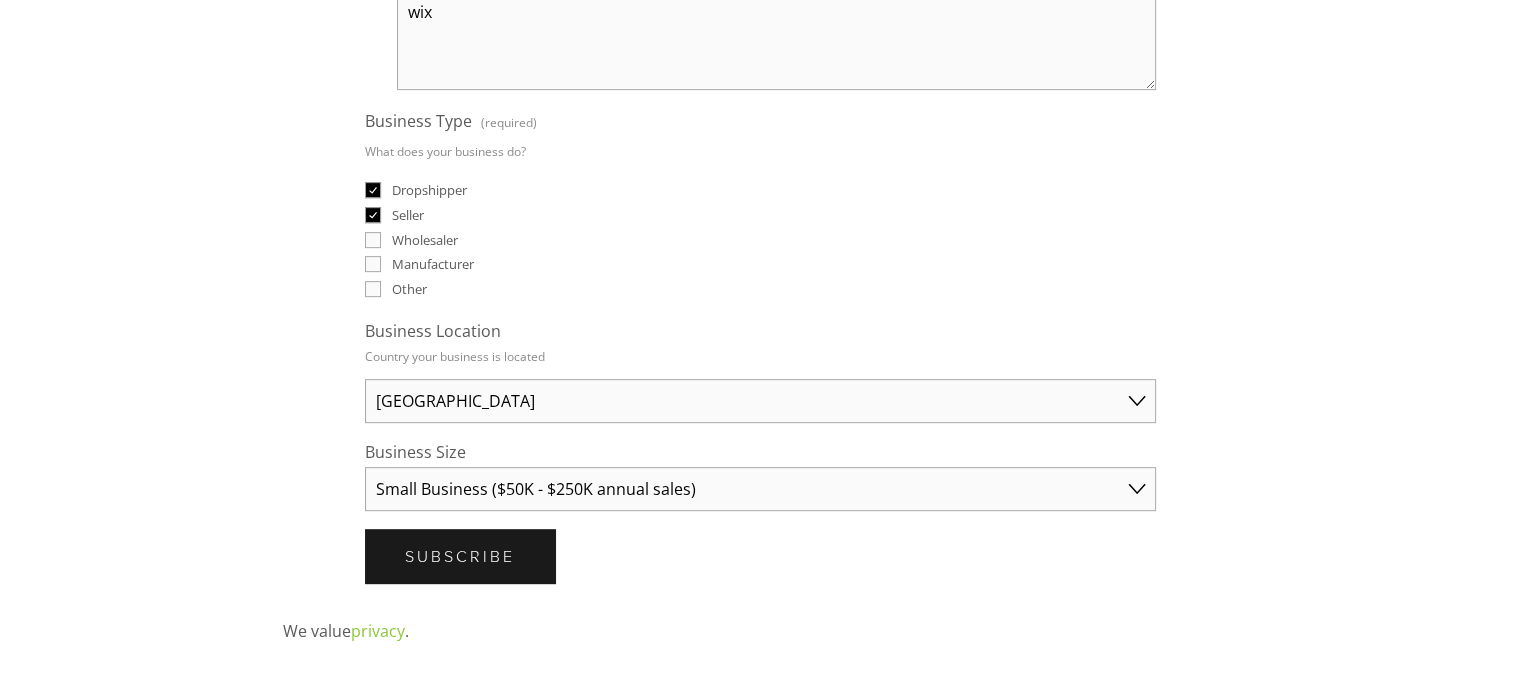 click on "Select an option Solo Merchant (under $50K annual sales) Small Business ($50K - $250K annual sales) Established Business (Over $250K annual sales)" at bounding box center (760, 489) 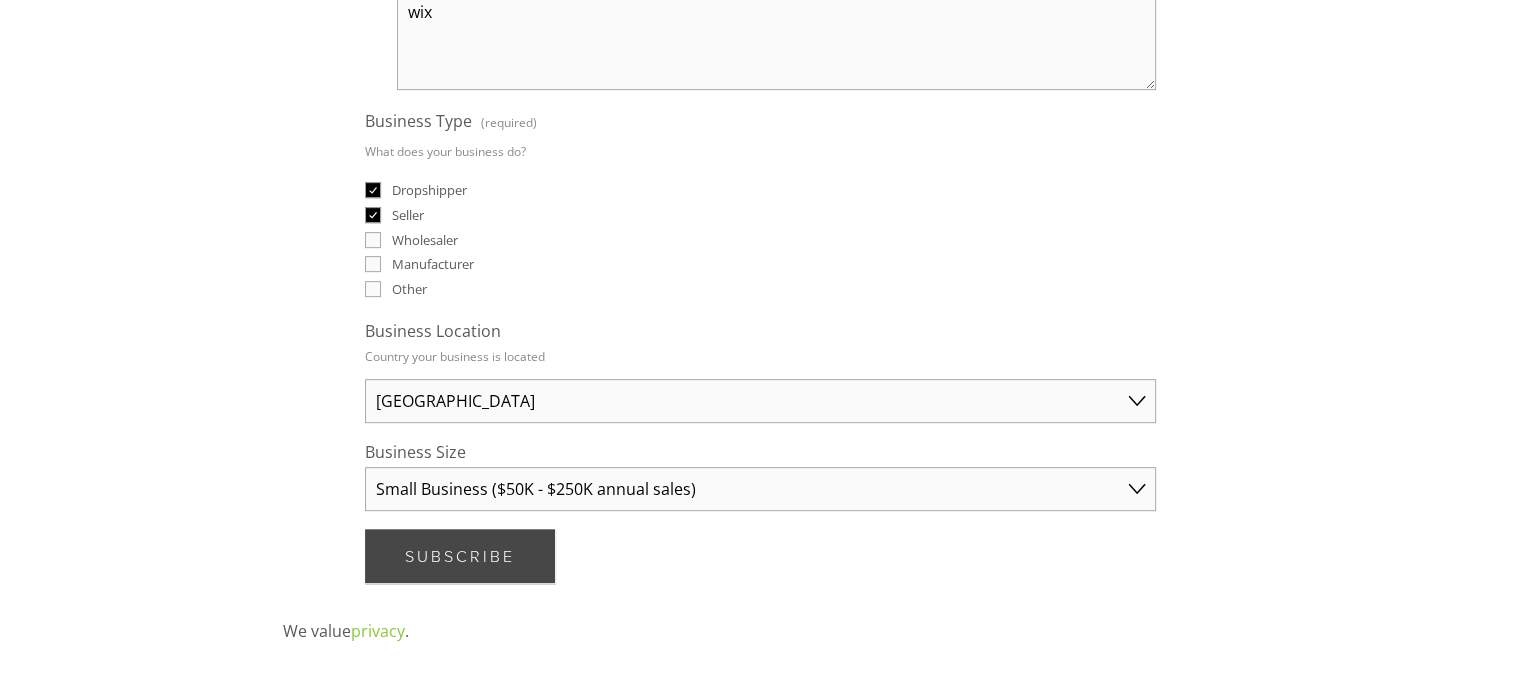 click on "Subscribe" at bounding box center (460, 556) 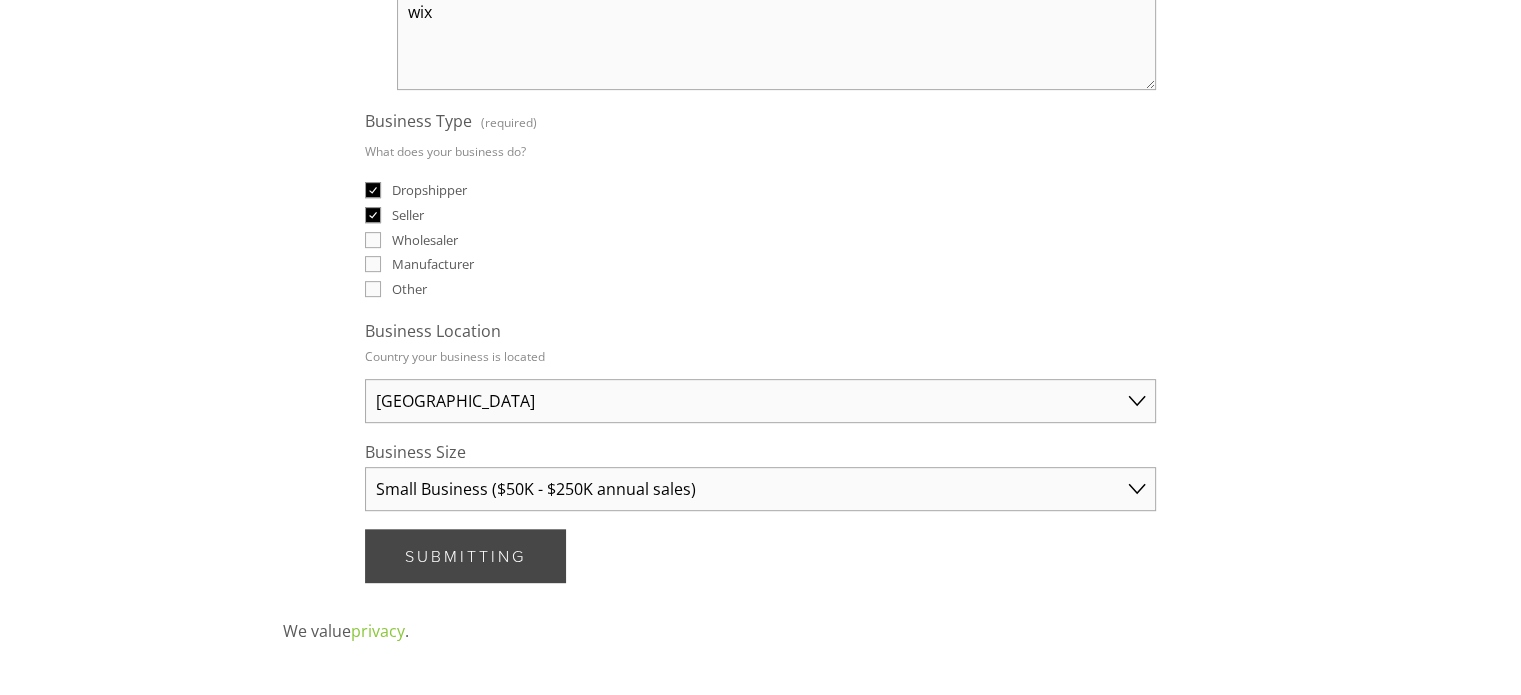 click on "Submitting" at bounding box center (465, 556) 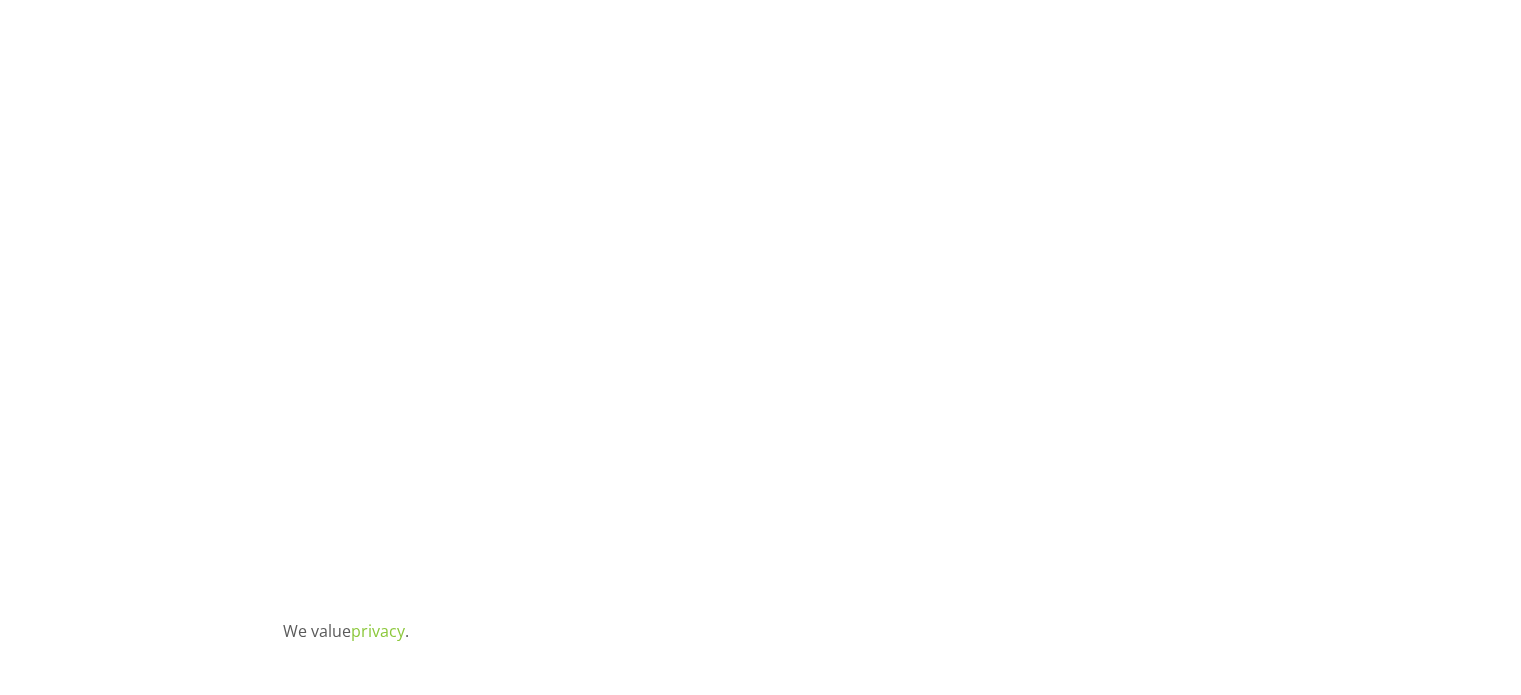 scroll, scrollTop: 0, scrollLeft: 0, axis: both 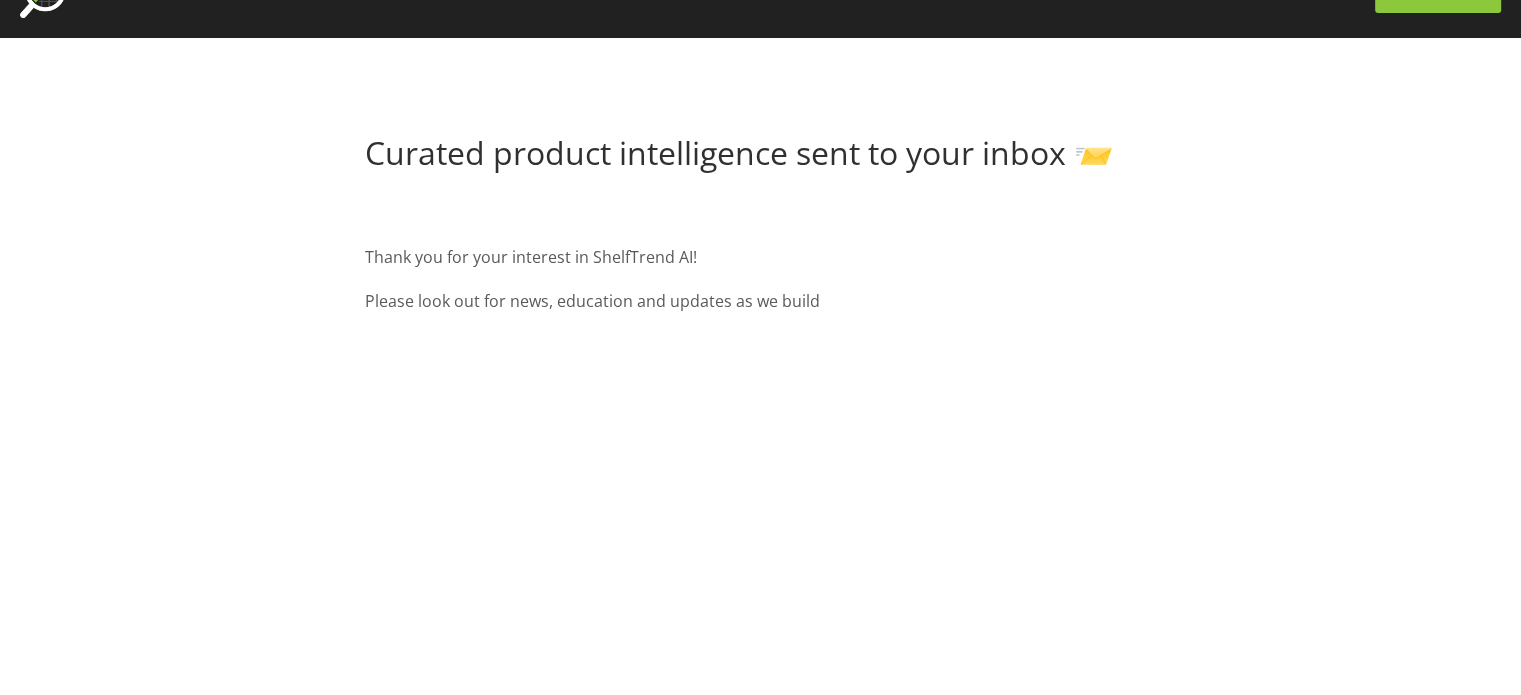 click on "Curated product intelligence sent to your inbox 📨" at bounding box center [760, 153] 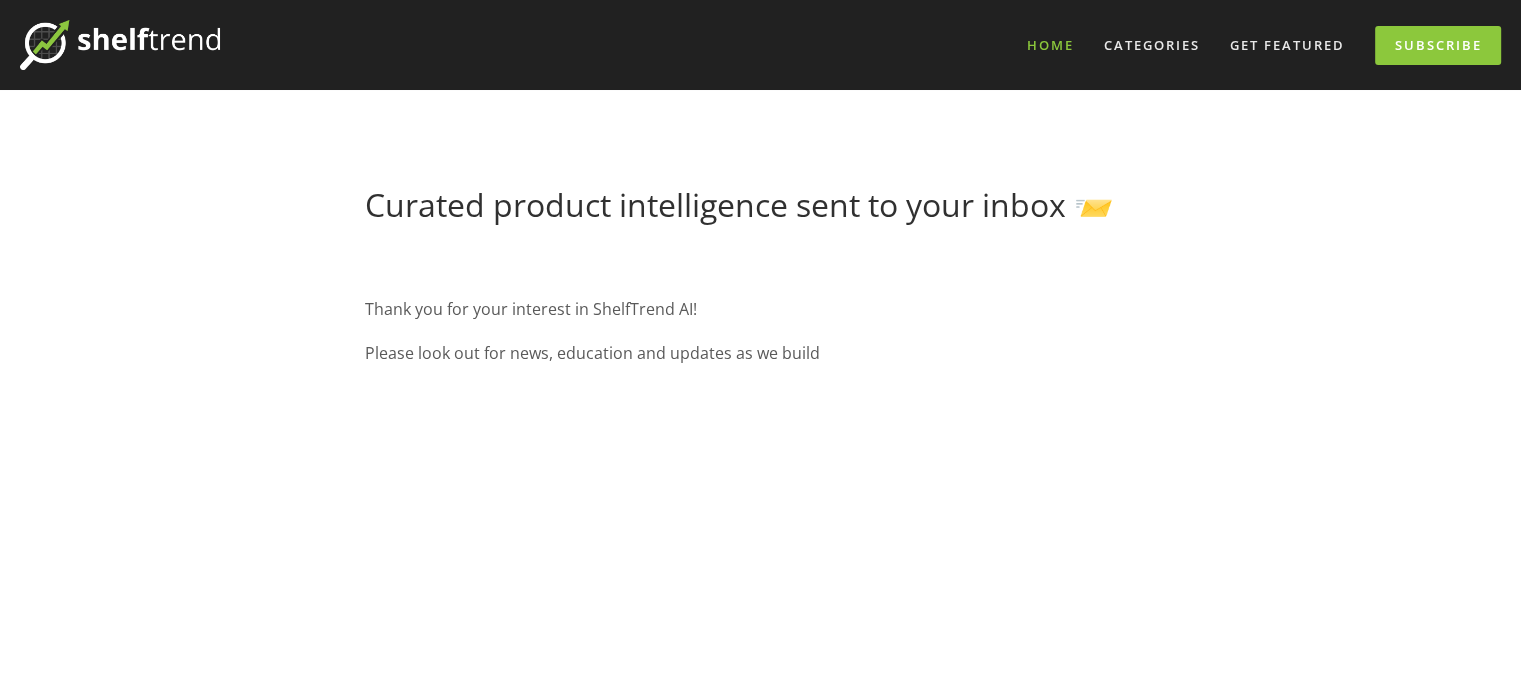 click on "Home" at bounding box center [1050, 45] 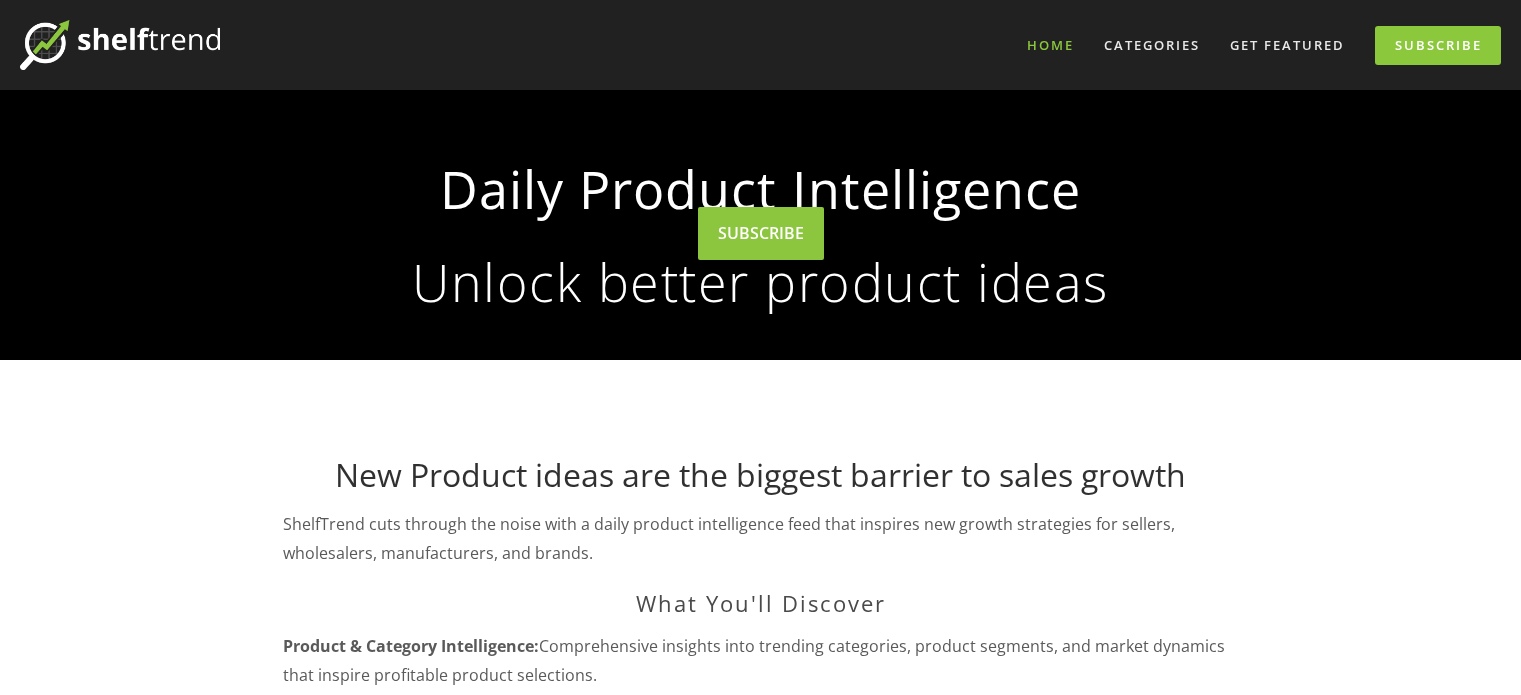 scroll, scrollTop: 0, scrollLeft: 0, axis: both 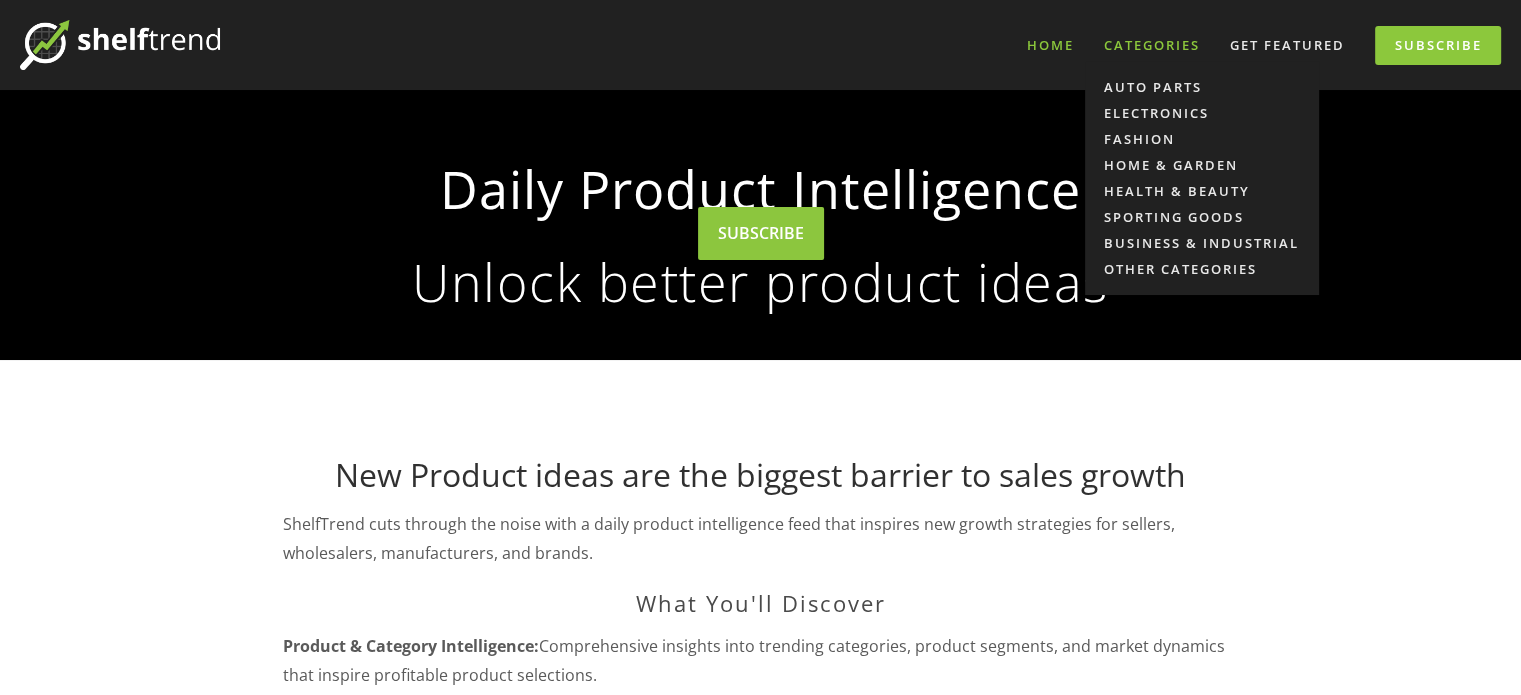 click on "Categories" at bounding box center (1152, 45) 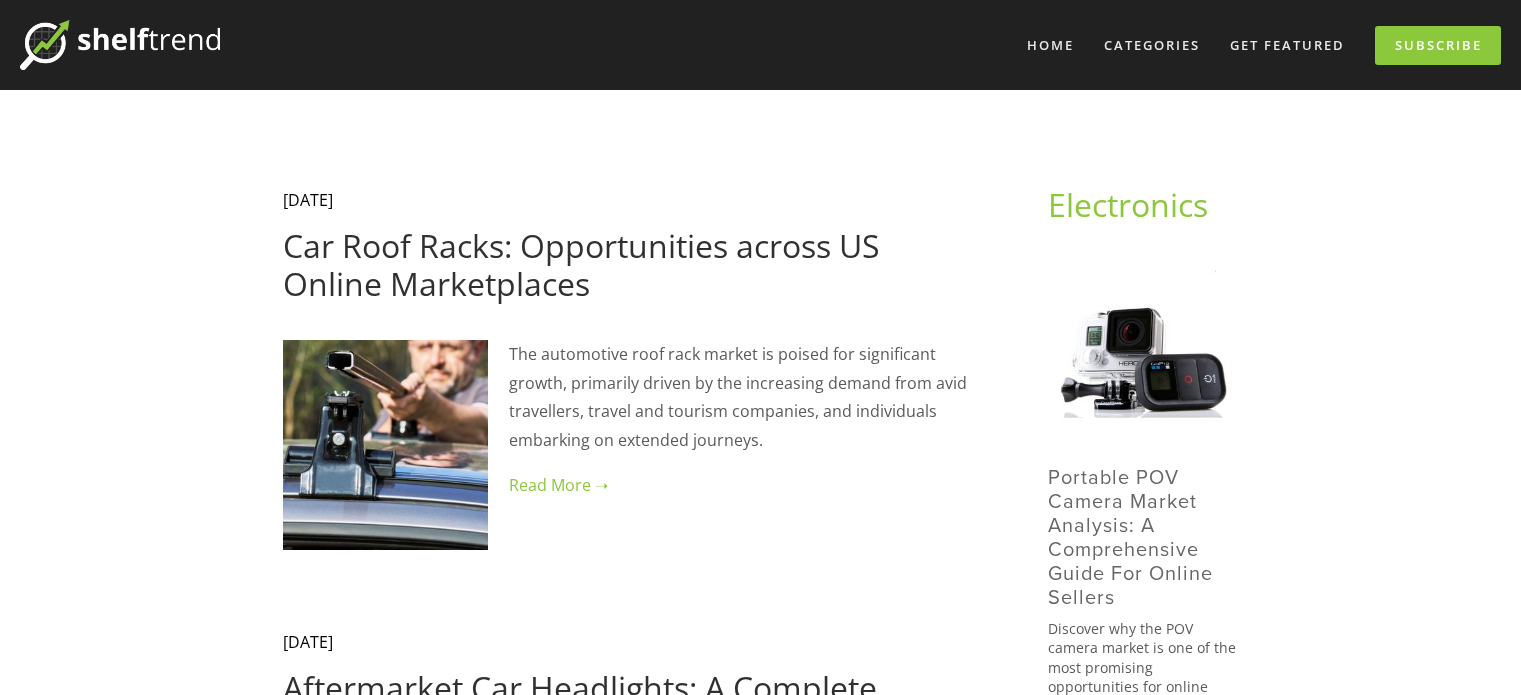 scroll, scrollTop: 0, scrollLeft: 0, axis: both 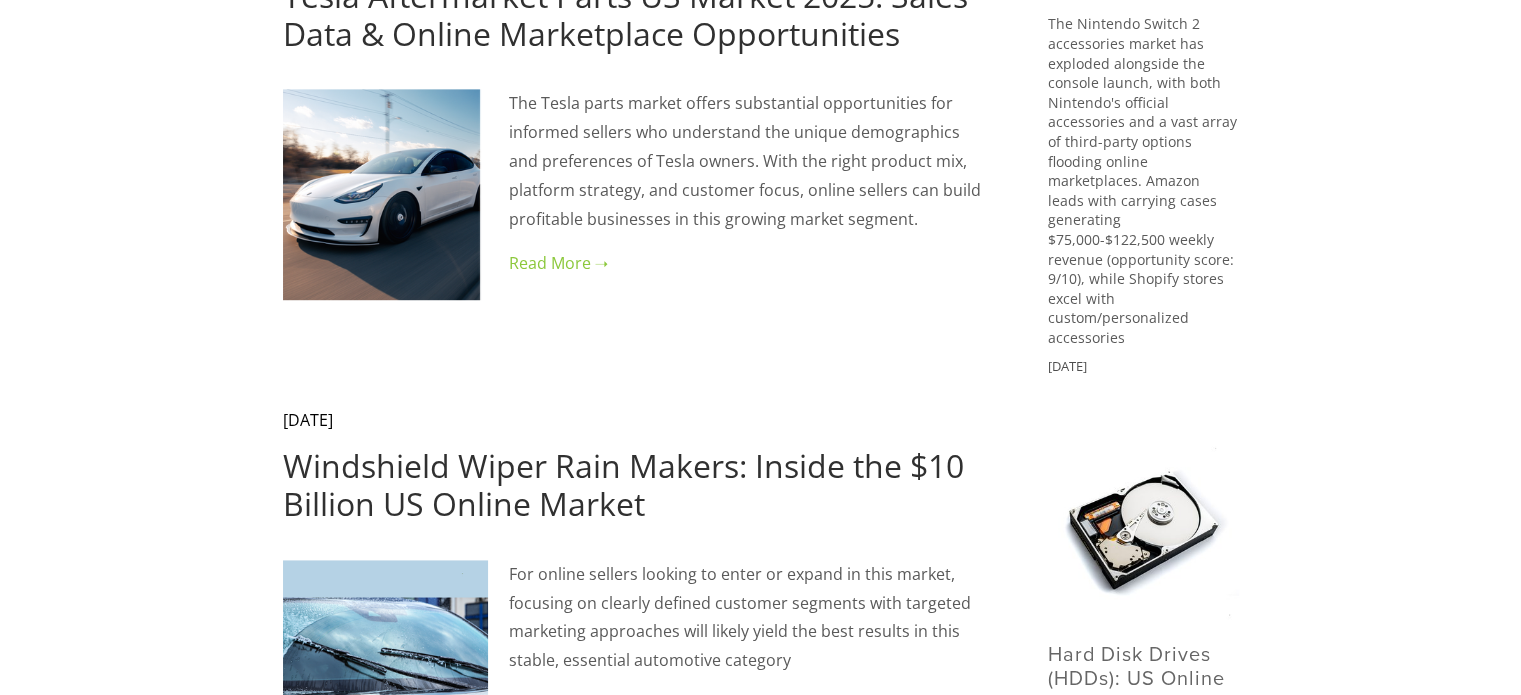 drag, startPoint x: 1535, startPoint y: 79, endPoint x: 1523, endPoint y: 322, distance: 243.29611 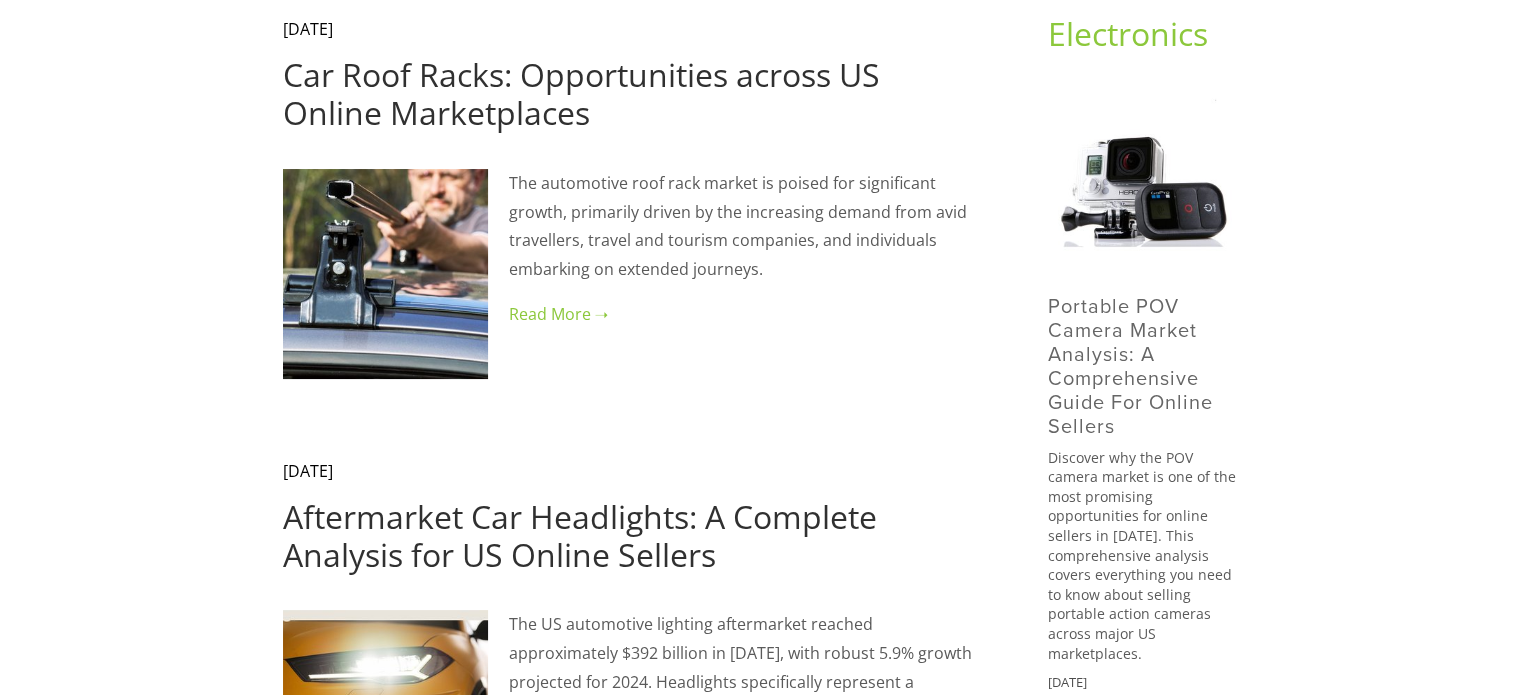 scroll, scrollTop: 0, scrollLeft: 0, axis: both 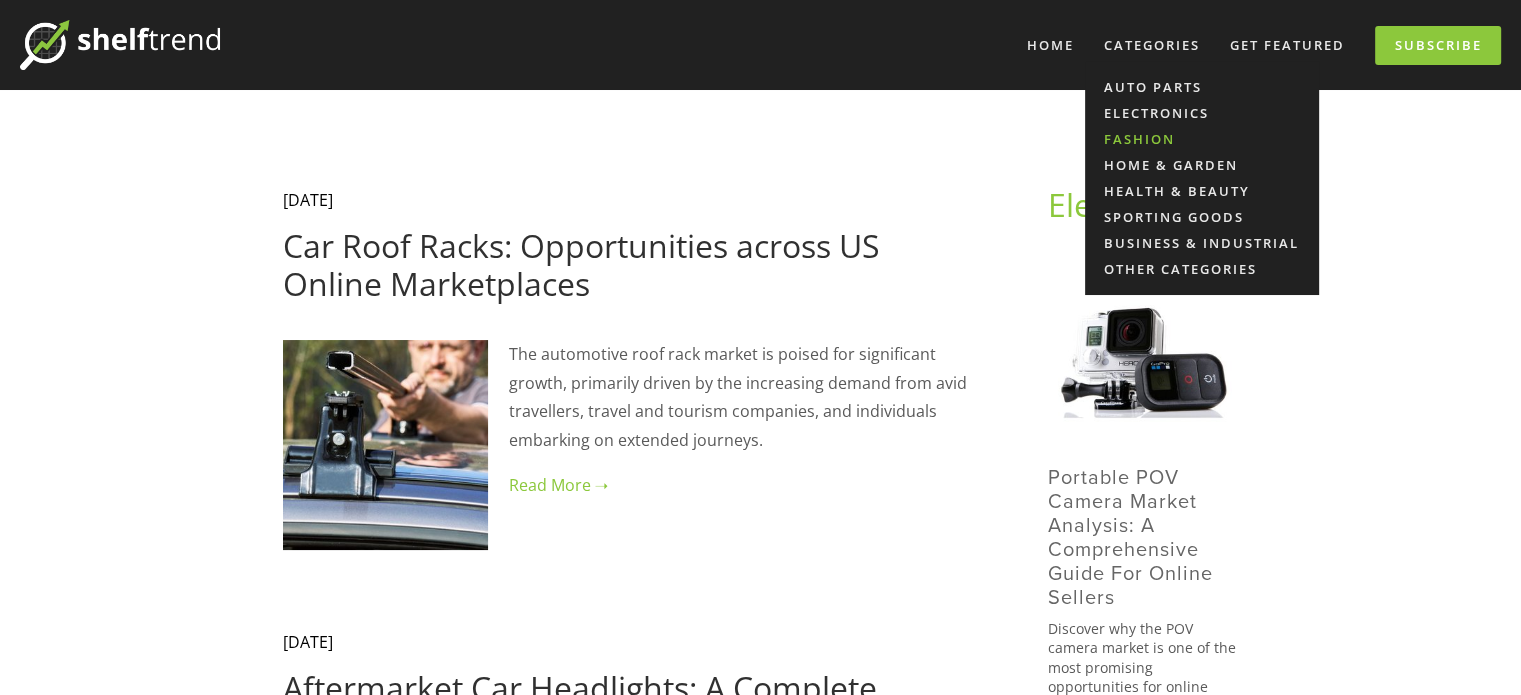 click on "Fashion" at bounding box center [1202, 139] 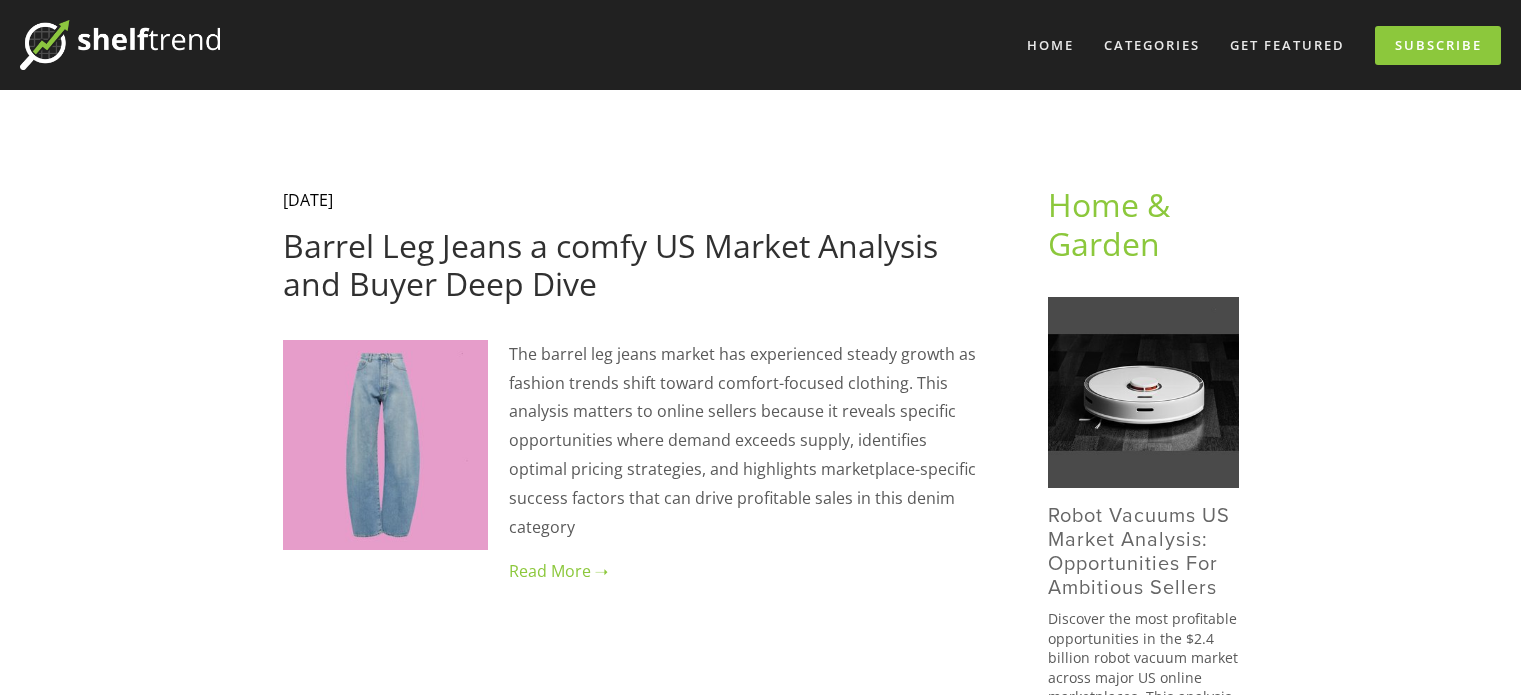 scroll, scrollTop: 0, scrollLeft: 0, axis: both 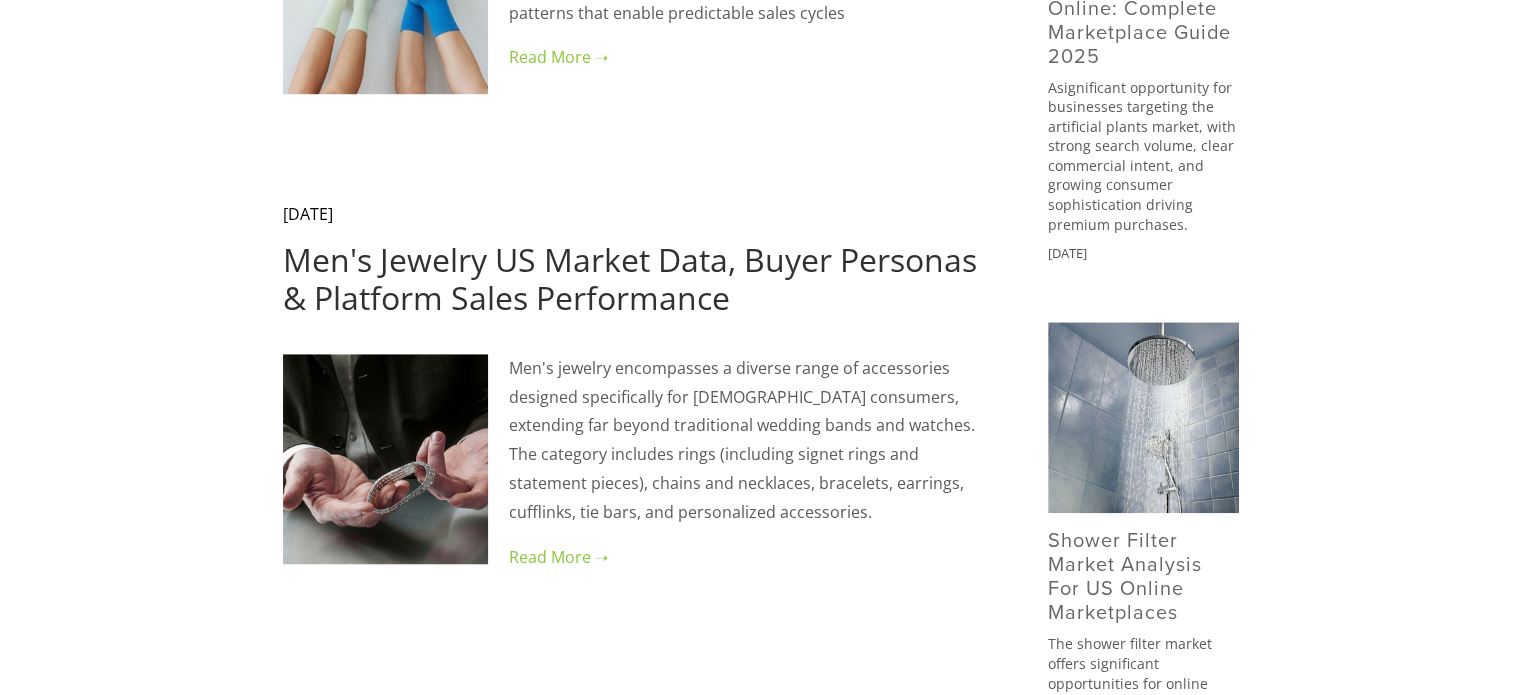 click on "Men's Jewelry US Market Data, Buyer Personas & Platform Sales Performance" at bounding box center (630, 278) 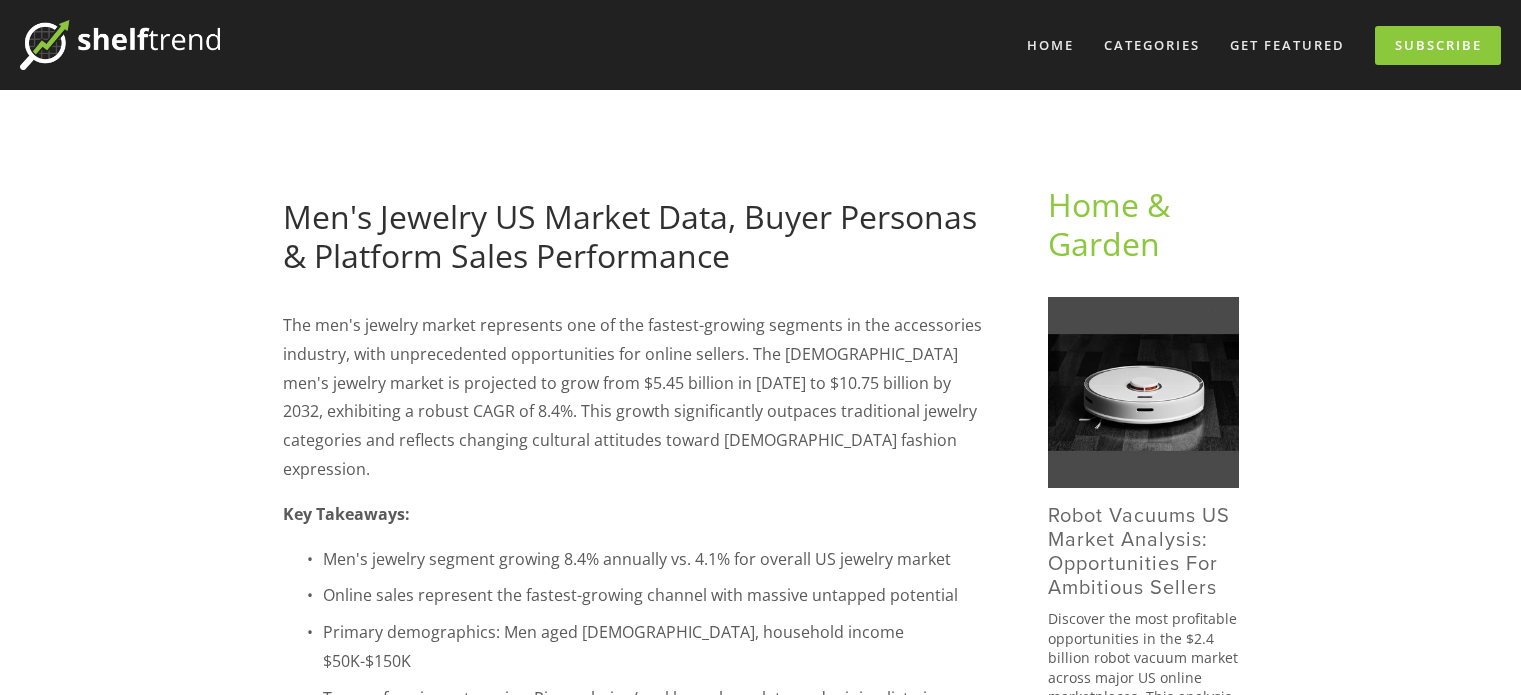 scroll, scrollTop: 0, scrollLeft: 0, axis: both 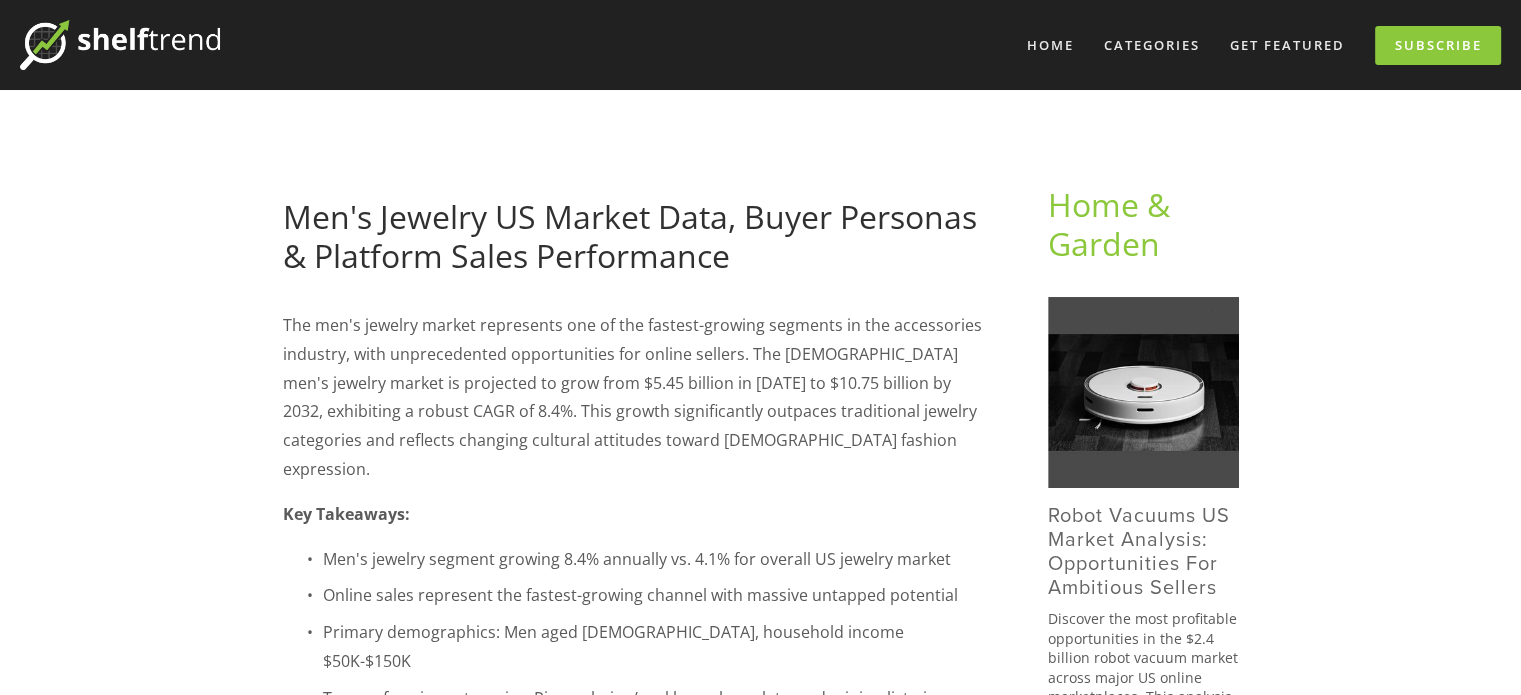 click on "Men's Jewelry US Market Data, Buyer Personas & Platform Sales Performance" at bounding box center [630, 235] 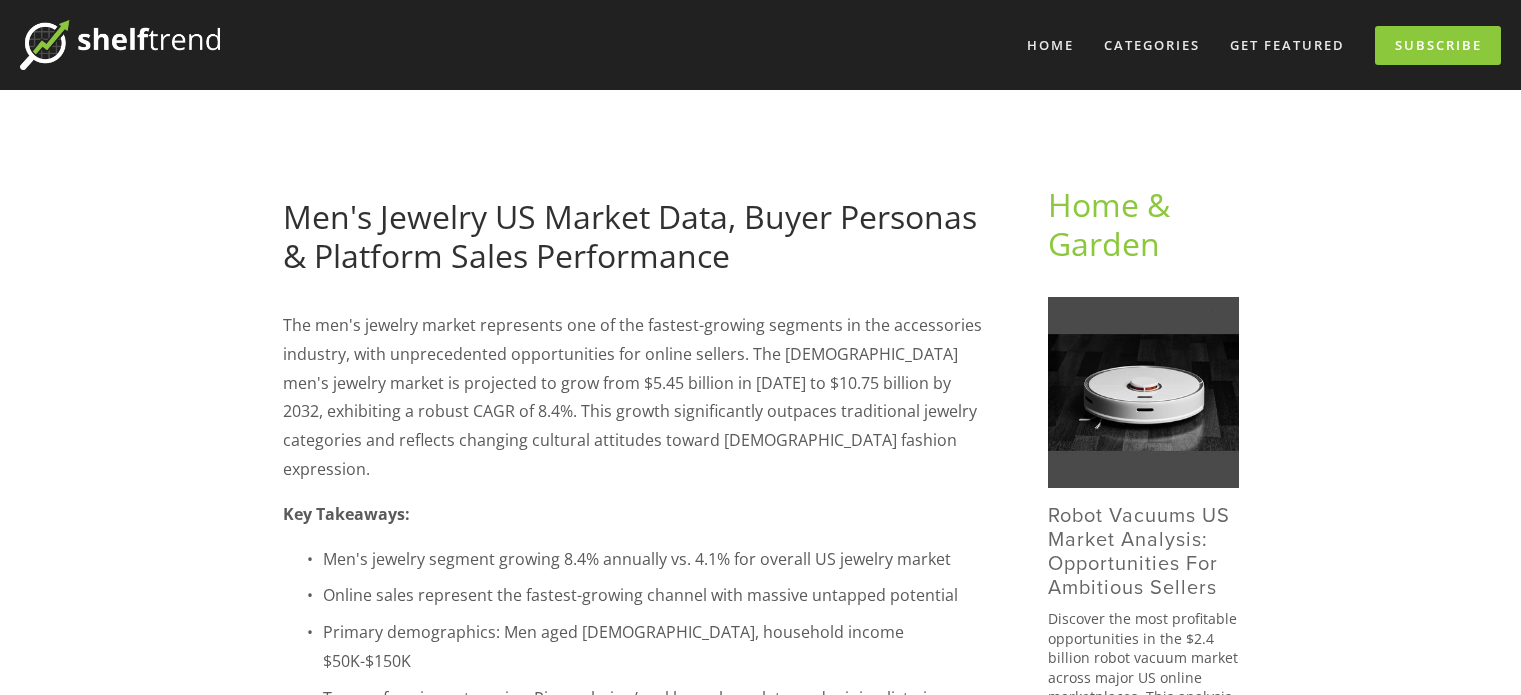 scroll, scrollTop: 0, scrollLeft: 0, axis: both 